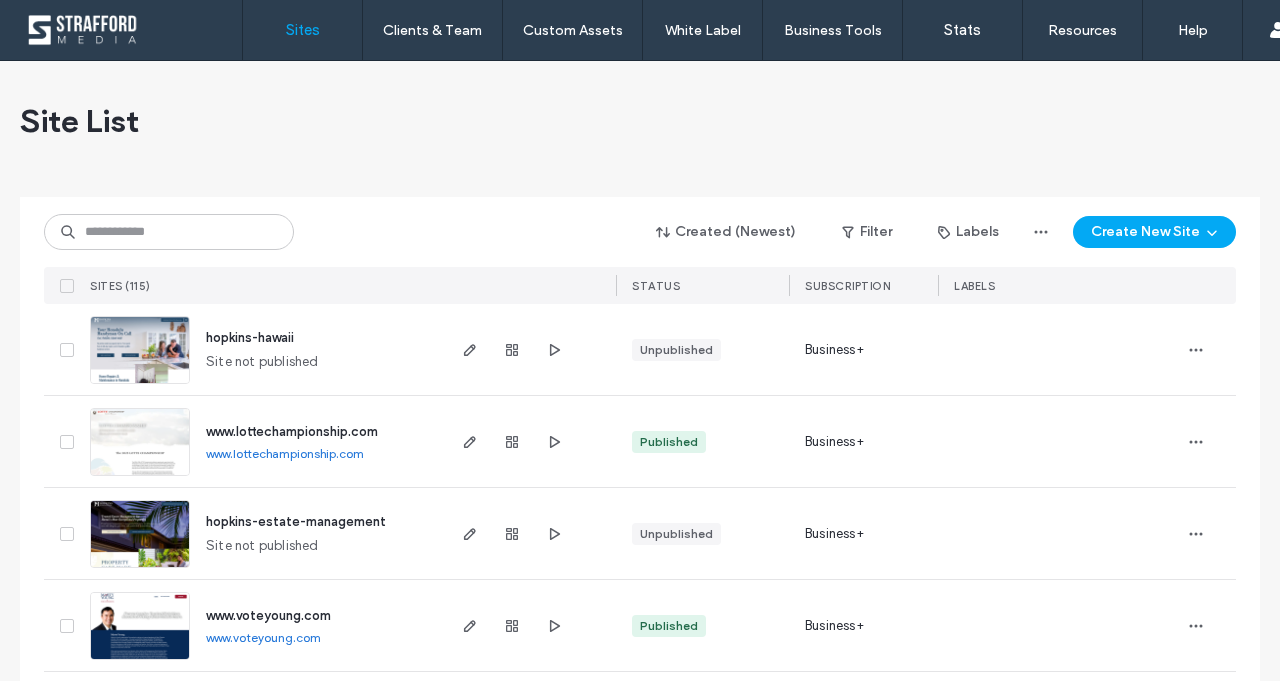 scroll, scrollTop: 0, scrollLeft: 0, axis: both 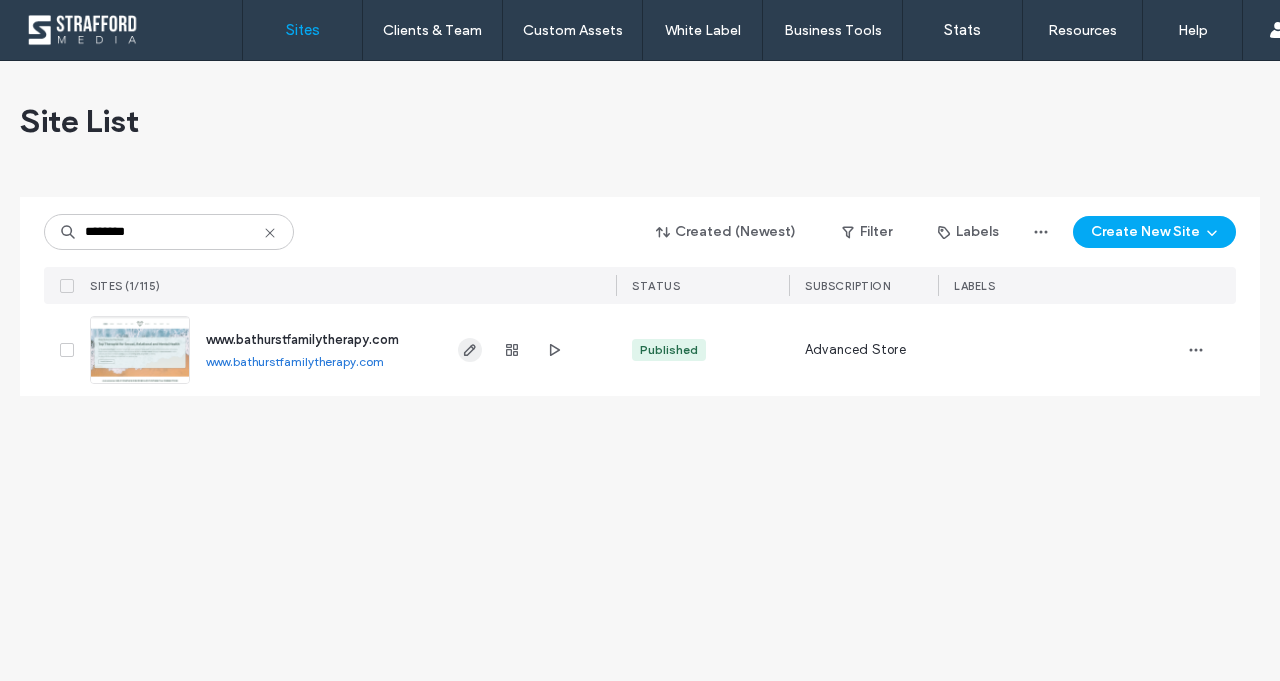 type on "********" 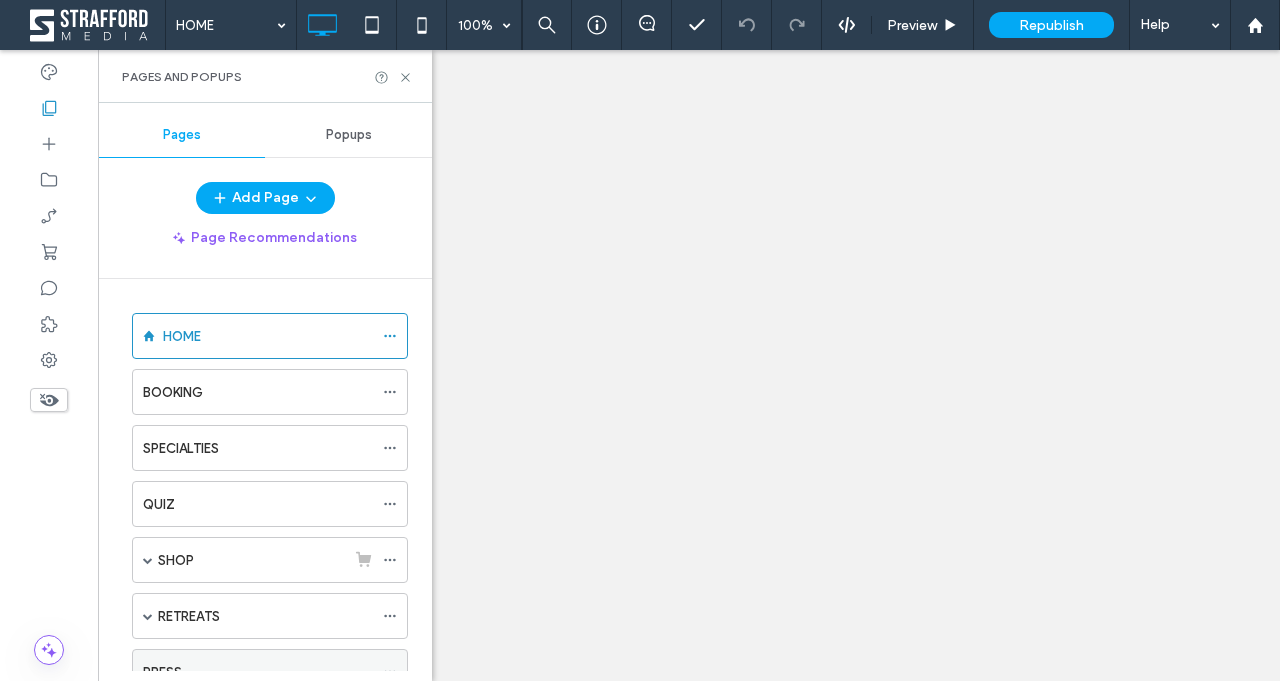 scroll, scrollTop: 0, scrollLeft: 0, axis: both 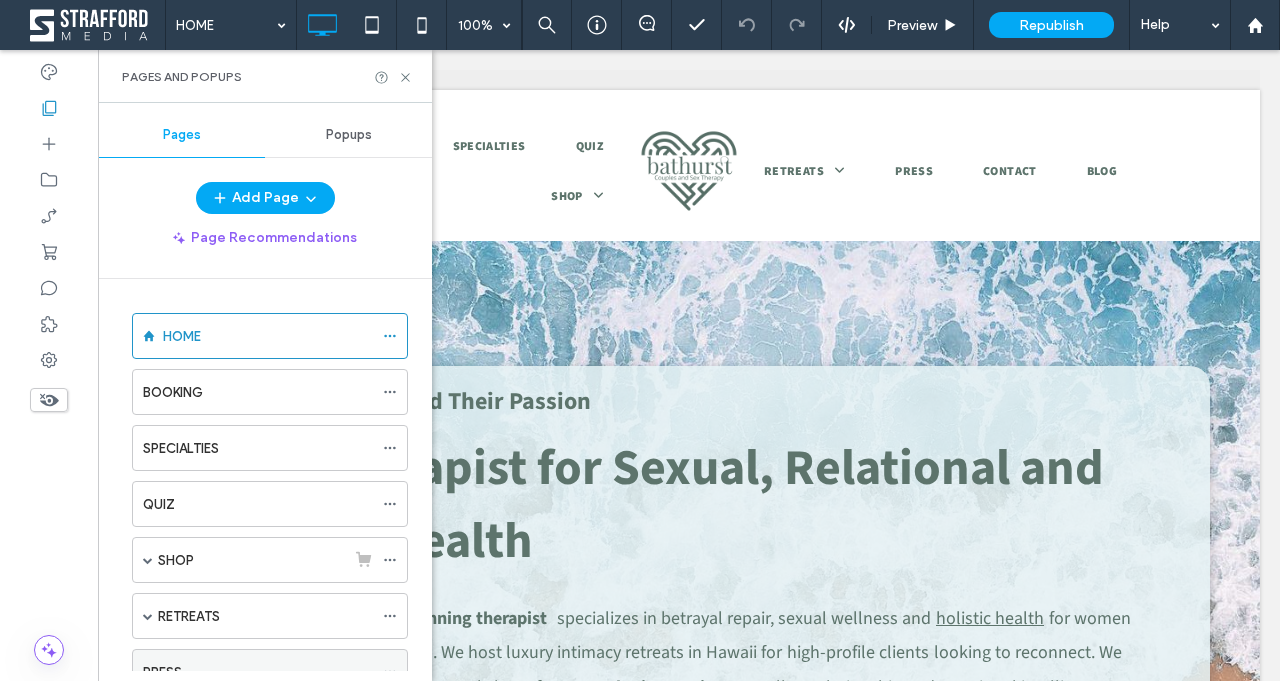 click on "PRESS" at bounding box center (258, 672) 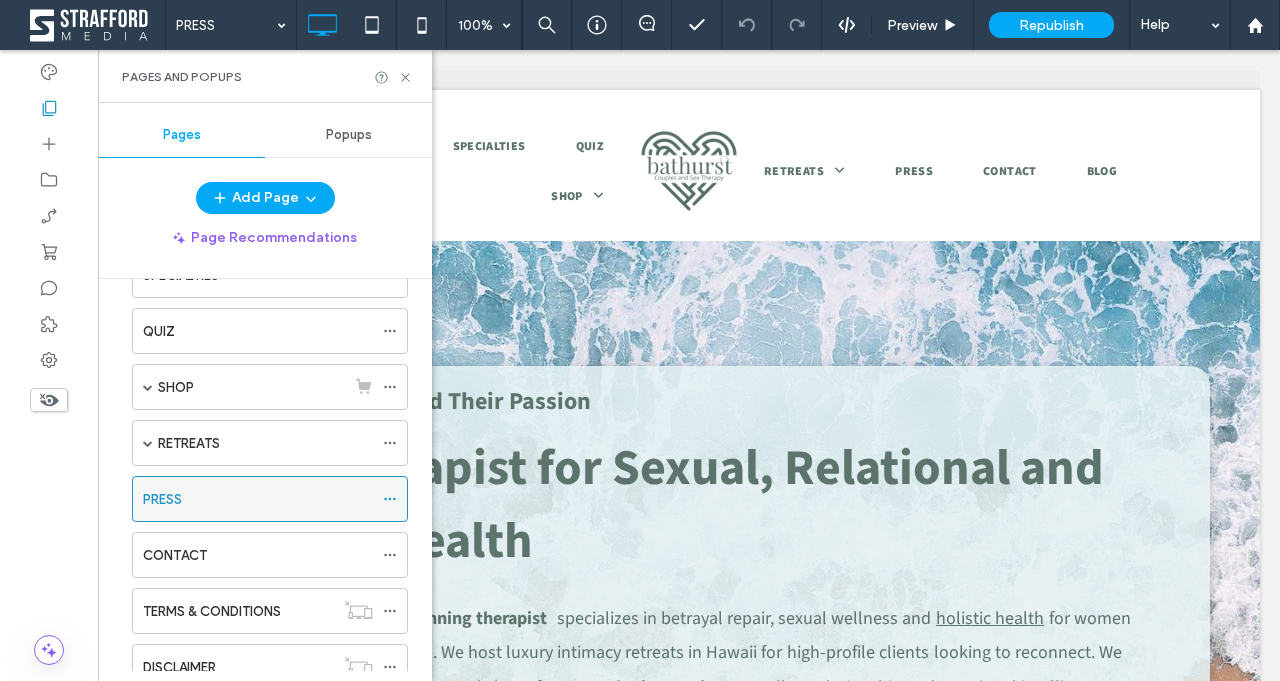scroll, scrollTop: 0, scrollLeft: 0, axis: both 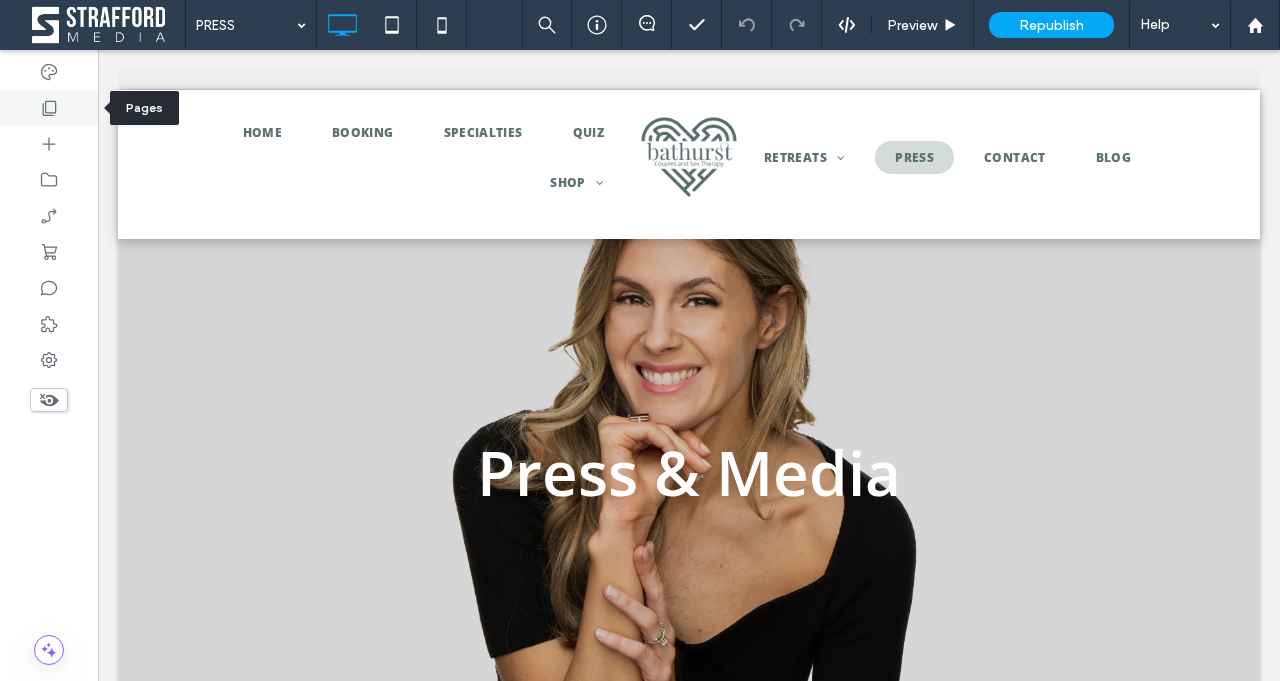 click at bounding box center (49, 108) 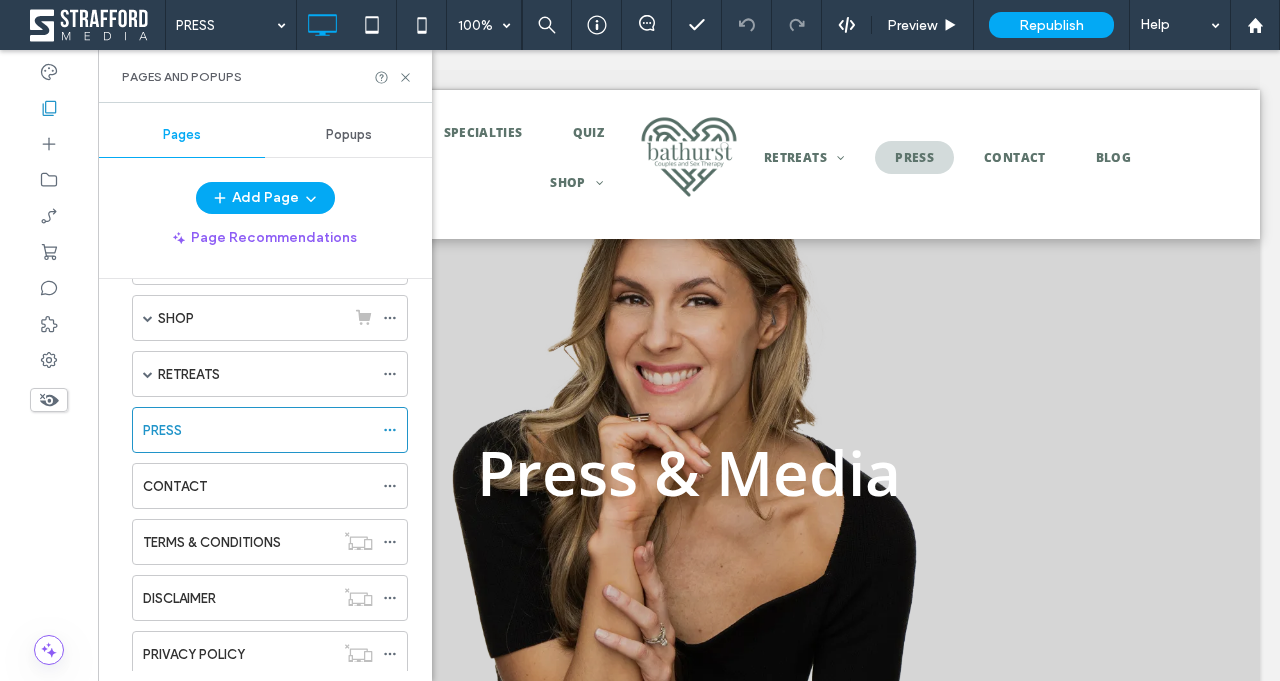 scroll, scrollTop: 312, scrollLeft: 0, axis: vertical 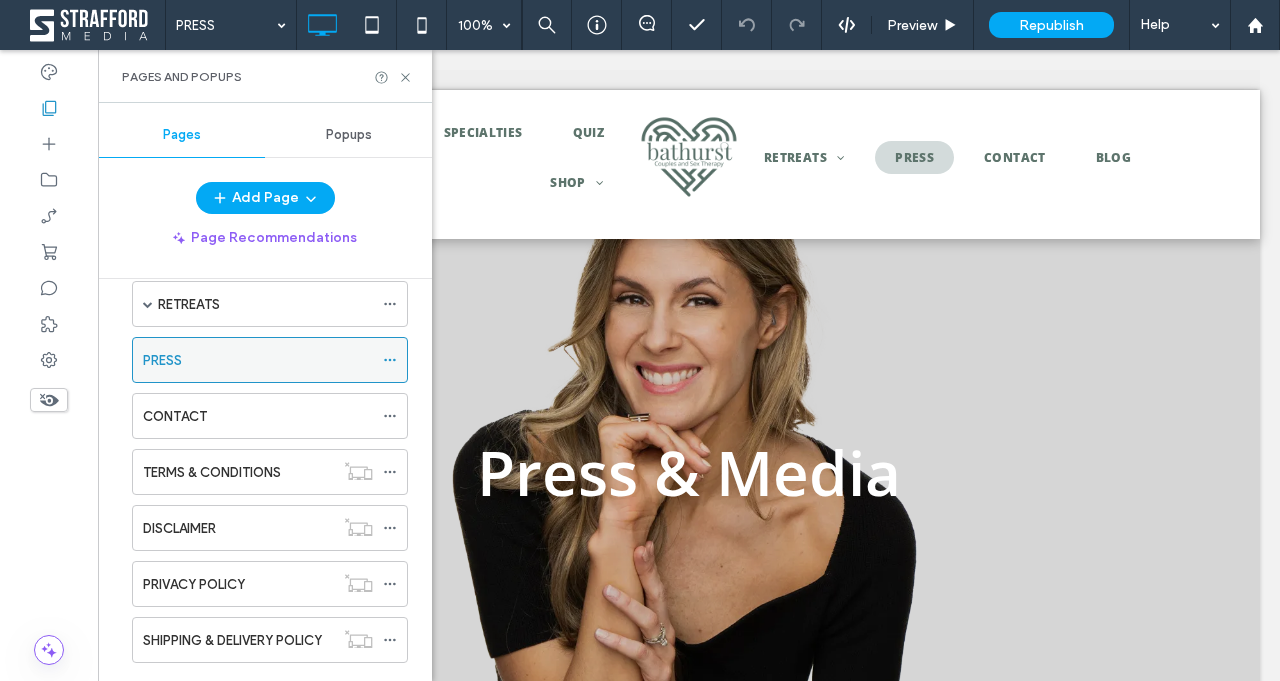 click on "PRESS" at bounding box center (258, 360) 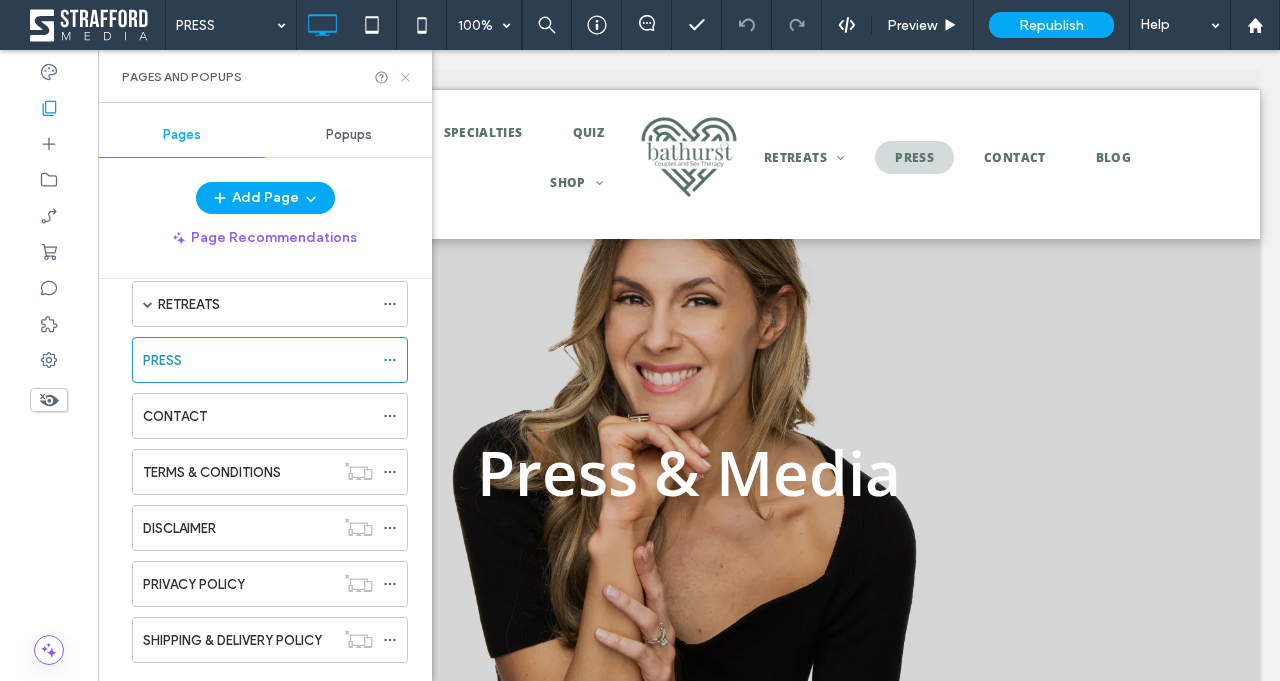 click 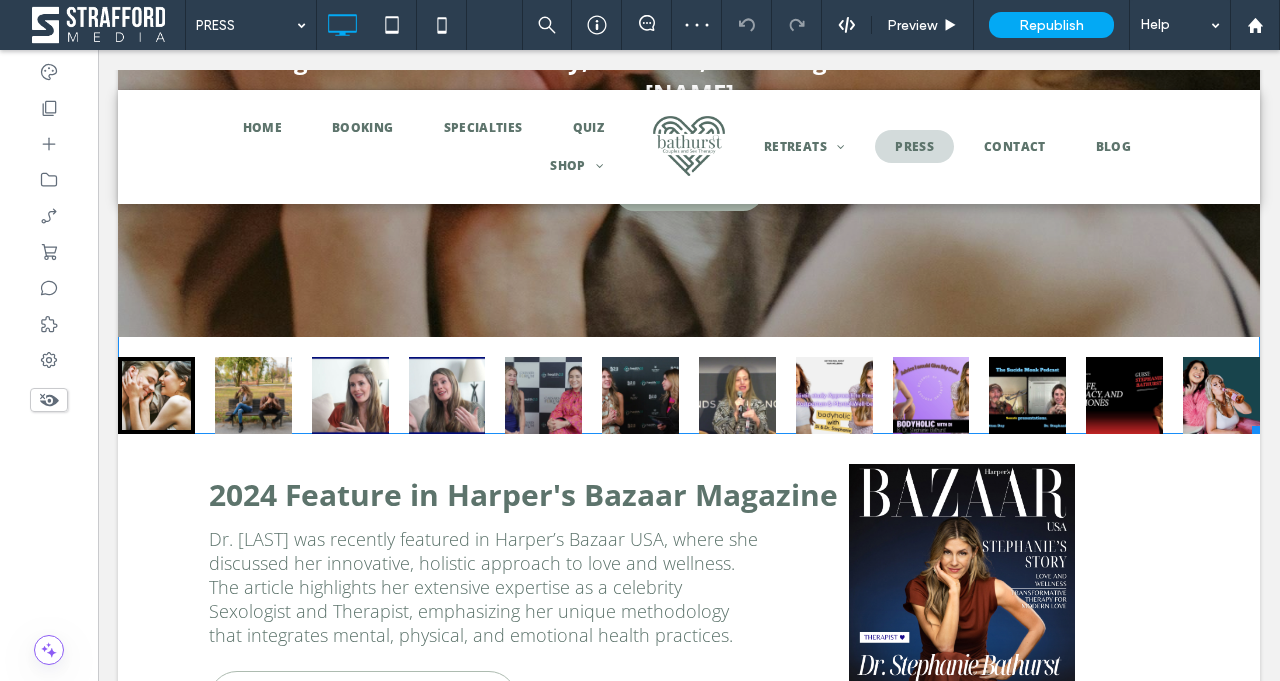 scroll, scrollTop: 3247, scrollLeft: 0, axis: vertical 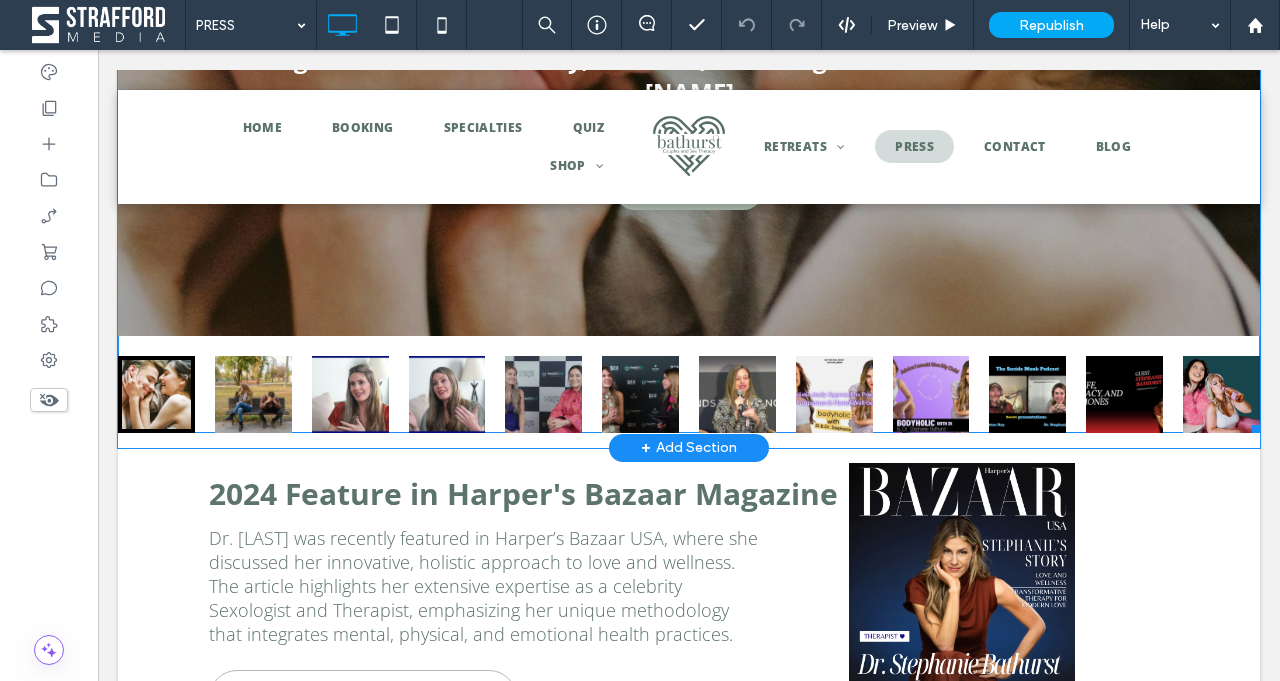 click on "Pioneering the Future of Intimacy, Wellness, and Integrative Mental Healthcare — Dr. [NAME] medium.com Read the article Read the article" at bounding box center [689, 126] 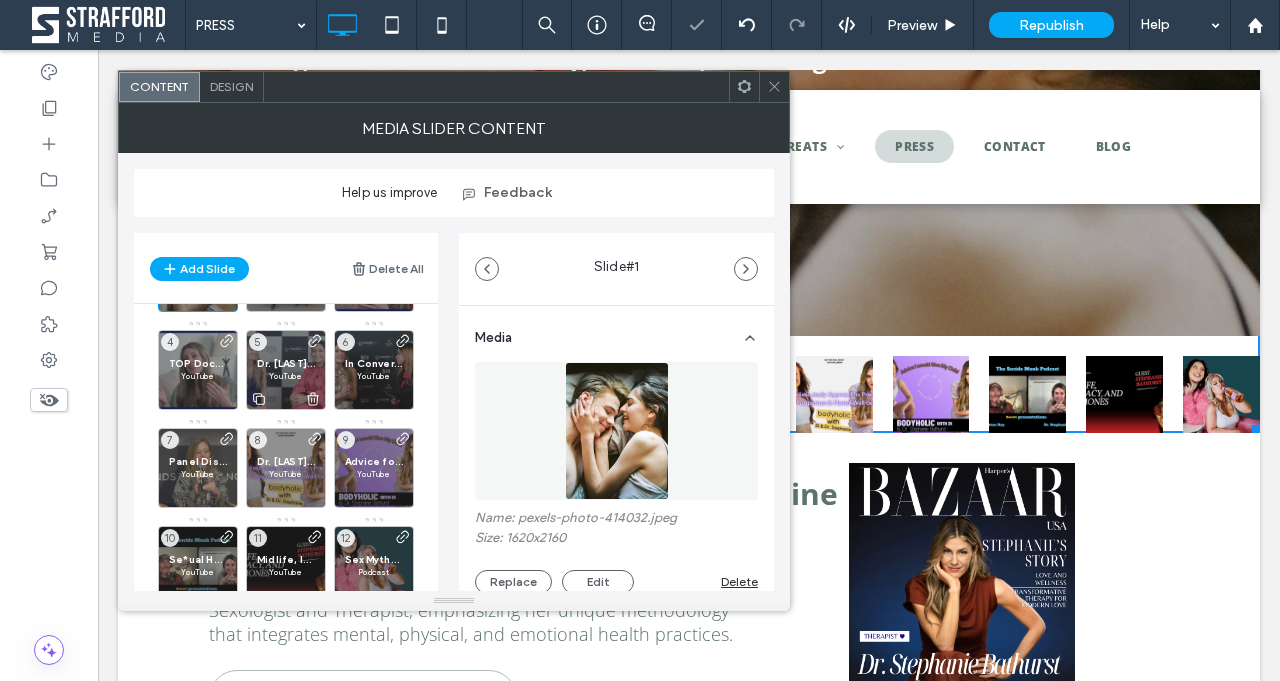 scroll, scrollTop: 146, scrollLeft: 0, axis: vertical 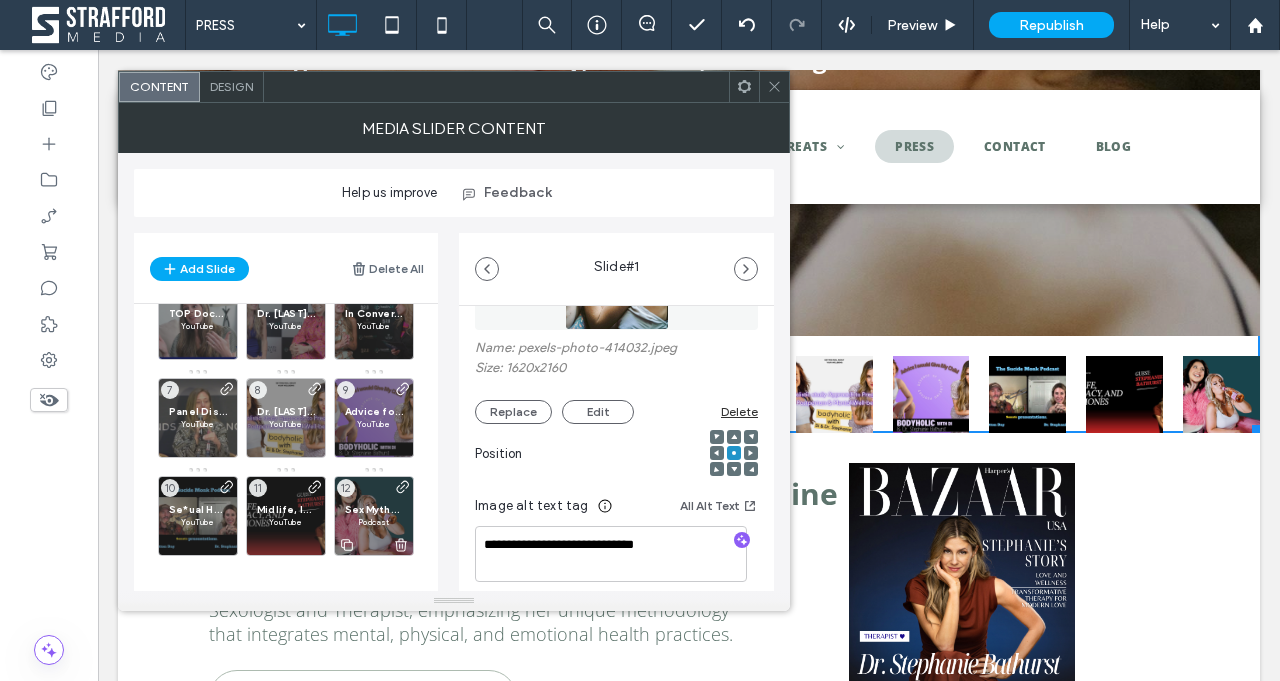 click at bounding box center [374, 544] 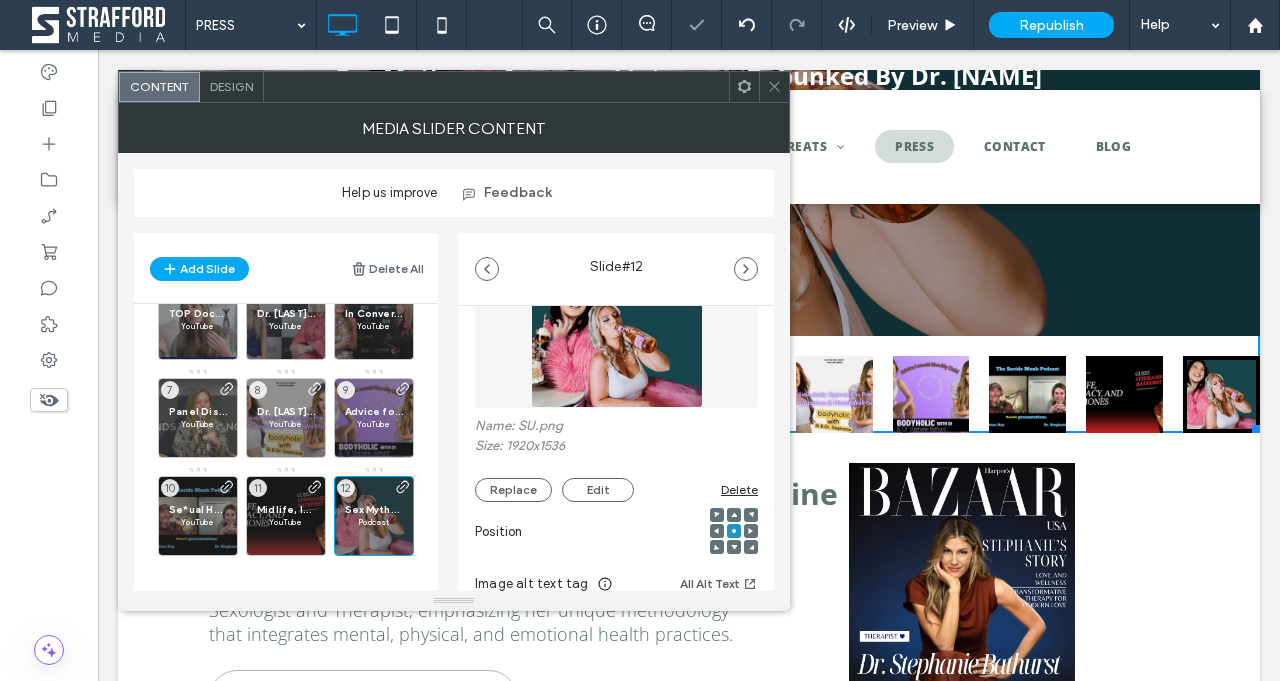 scroll, scrollTop: 188, scrollLeft: 0, axis: vertical 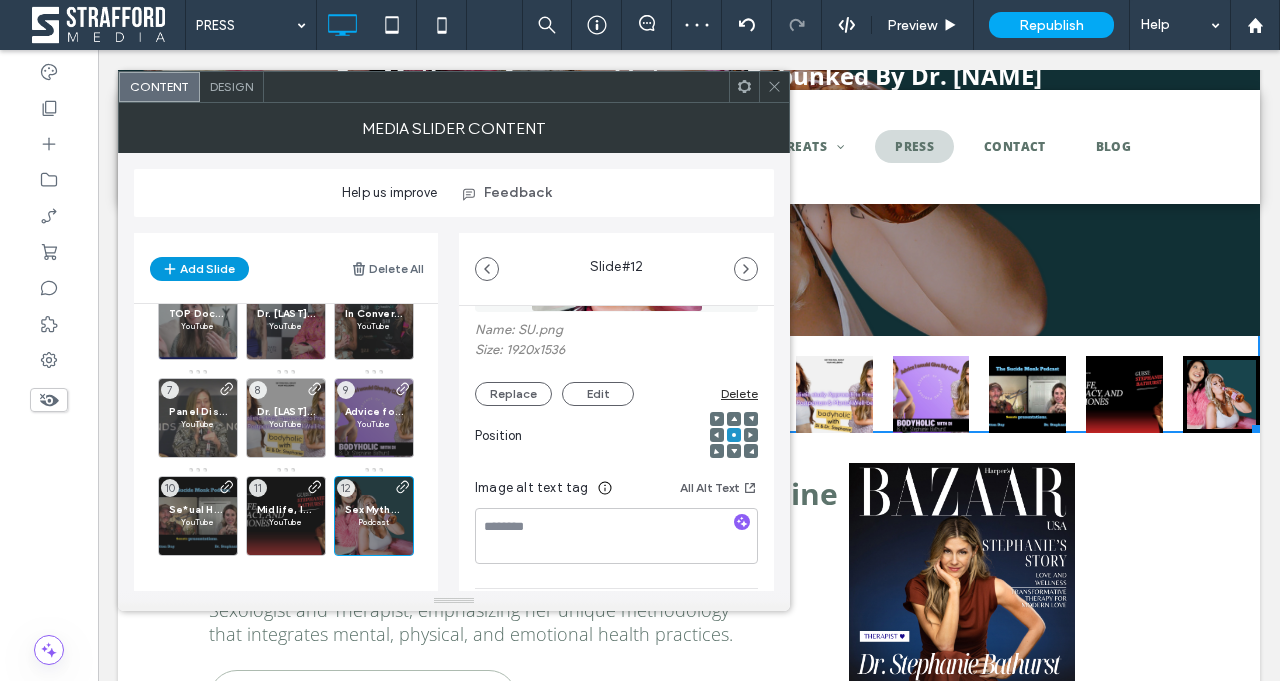 click on "Add Slide" at bounding box center [199, 269] 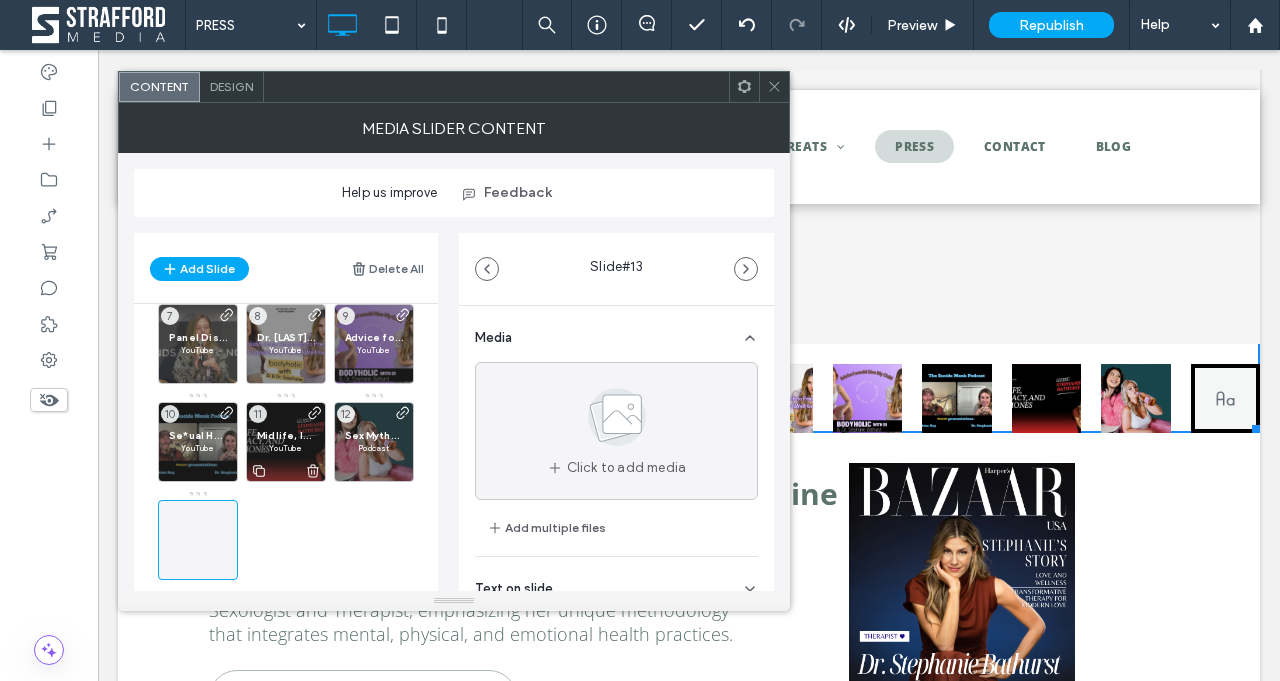 scroll, scrollTop: 226, scrollLeft: 0, axis: vertical 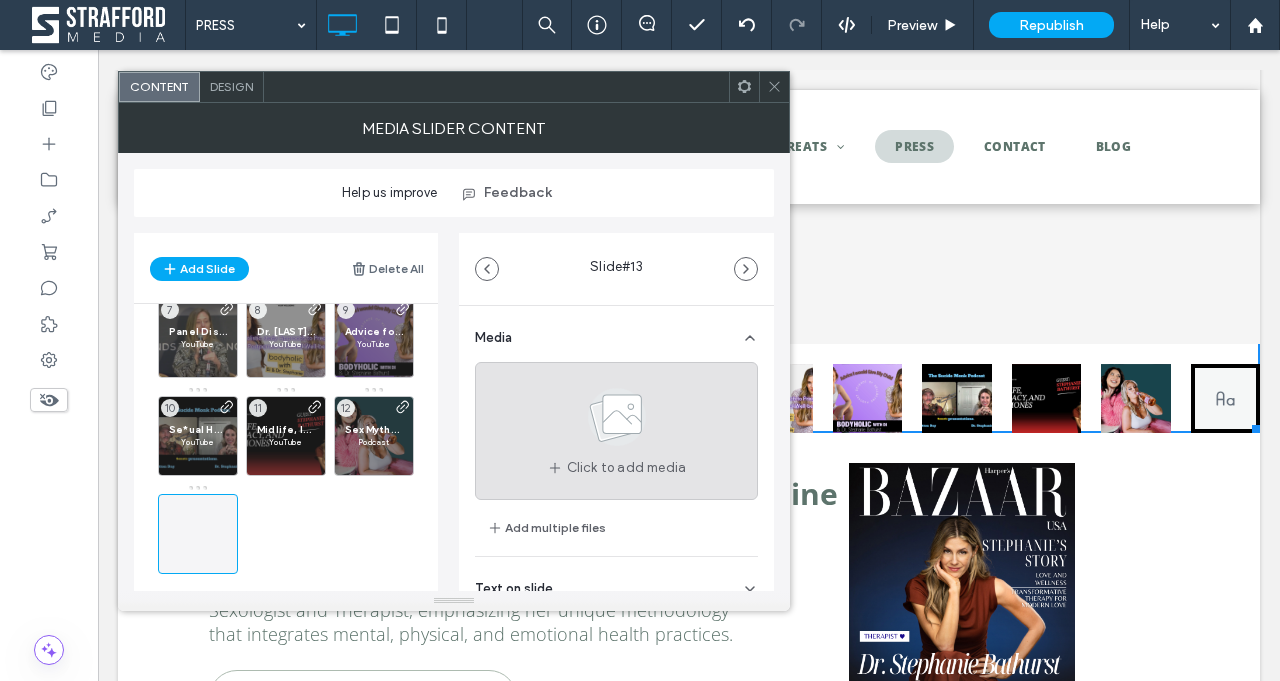 click on "Click to add media" at bounding box center [627, 468] 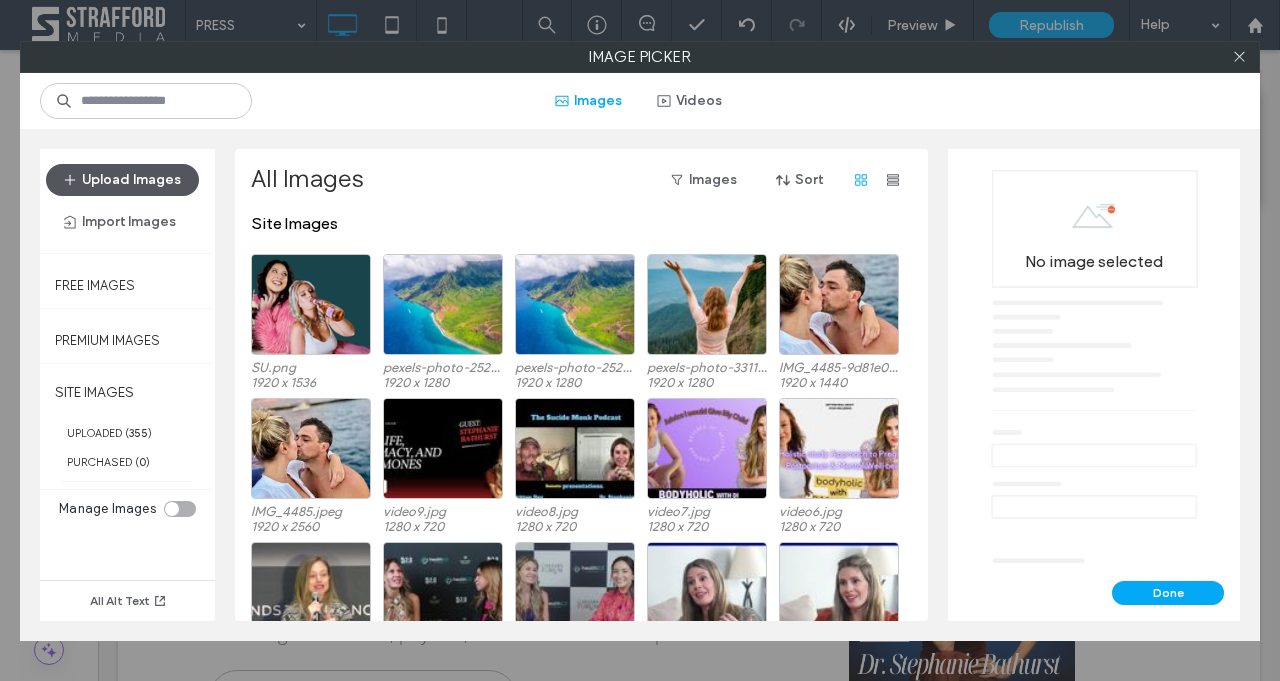 click on "Upload Images" at bounding box center [122, 180] 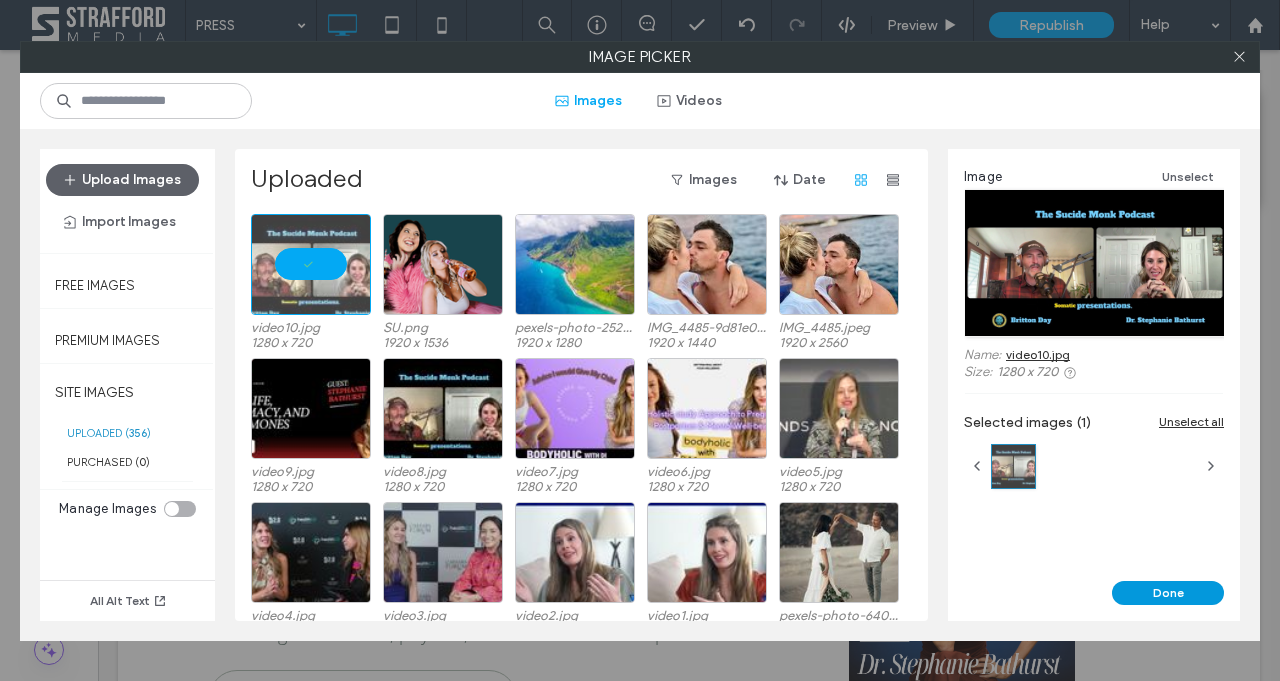 click on "Done" at bounding box center (1168, 593) 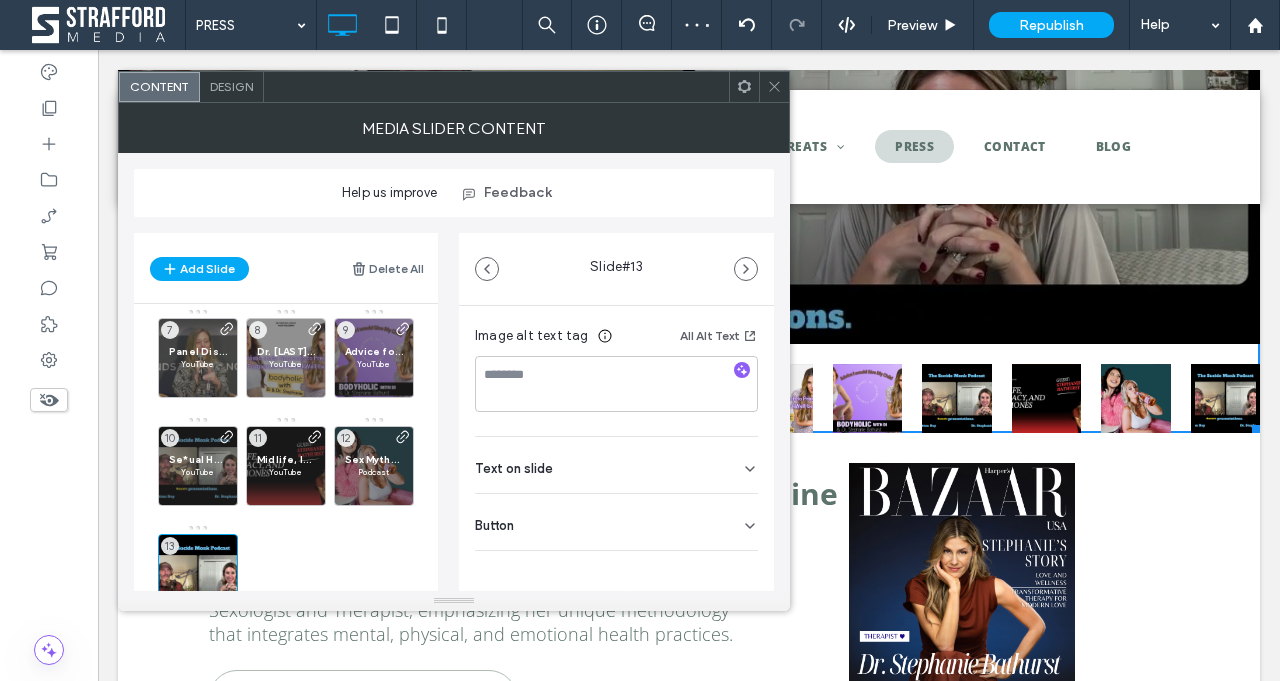 scroll, scrollTop: 349, scrollLeft: 0, axis: vertical 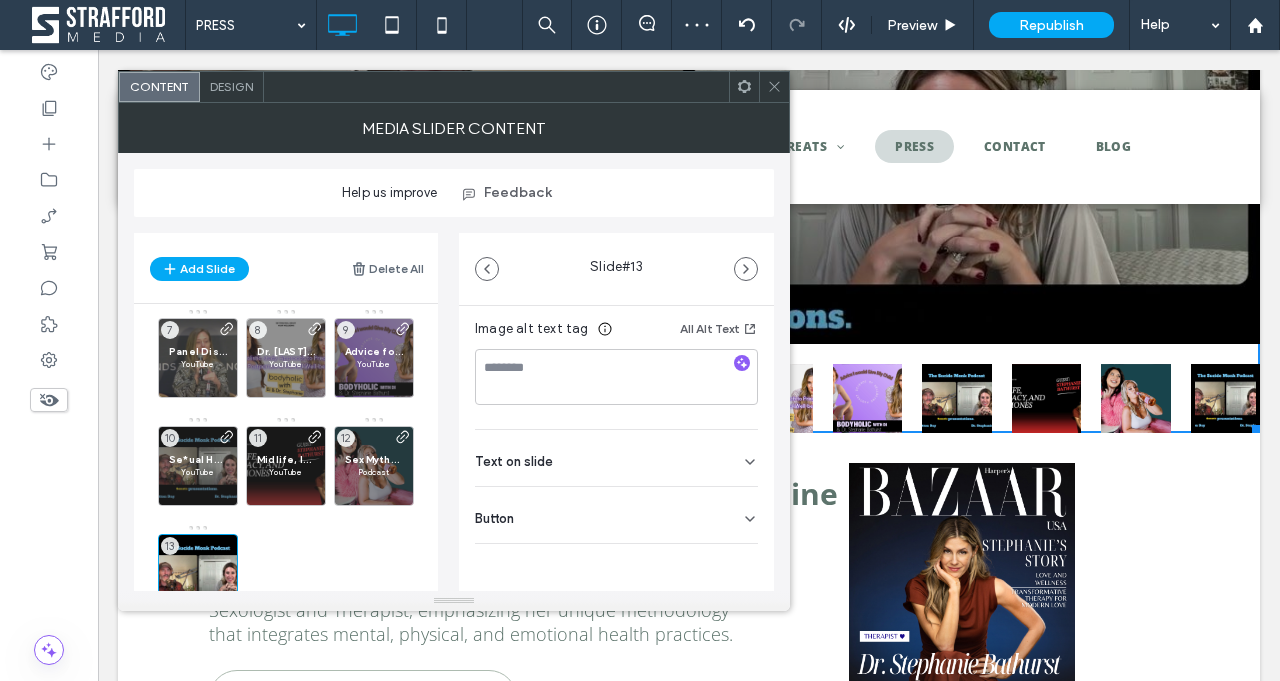 click on "Text on slide" at bounding box center (514, 461) 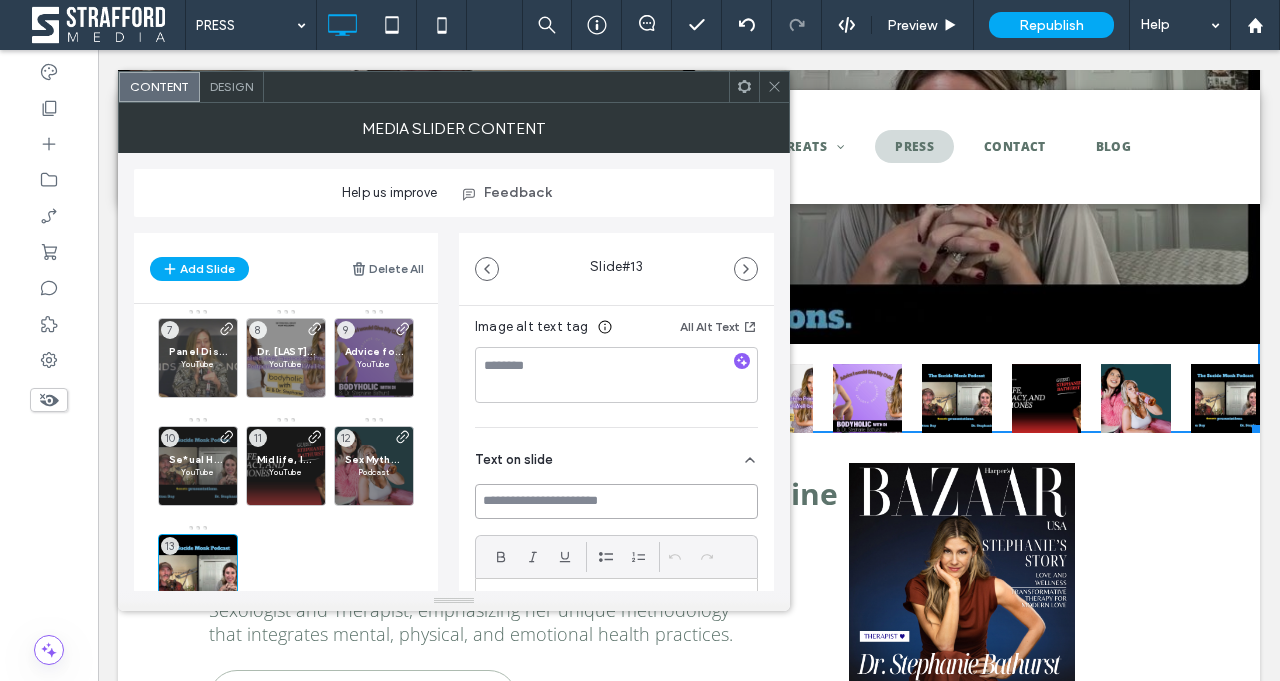 click at bounding box center (616, 501) 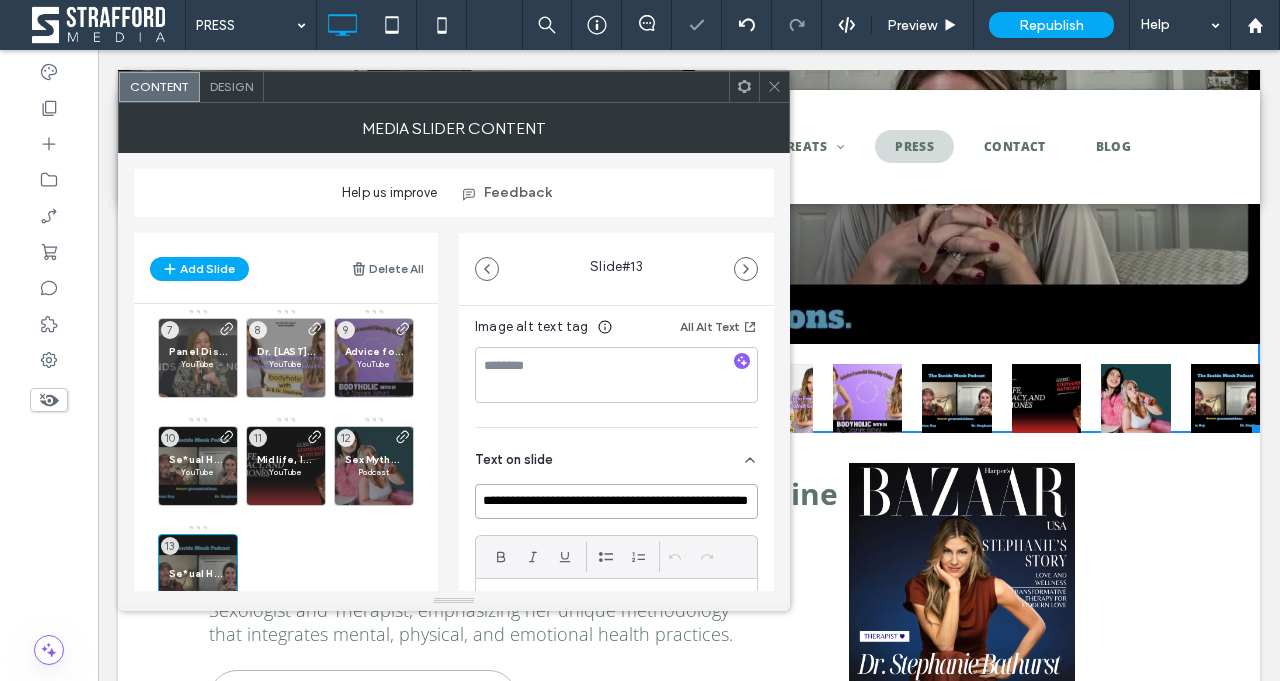 scroll, scrollTop: 0, scrollLeft: 75, axis: horizontal 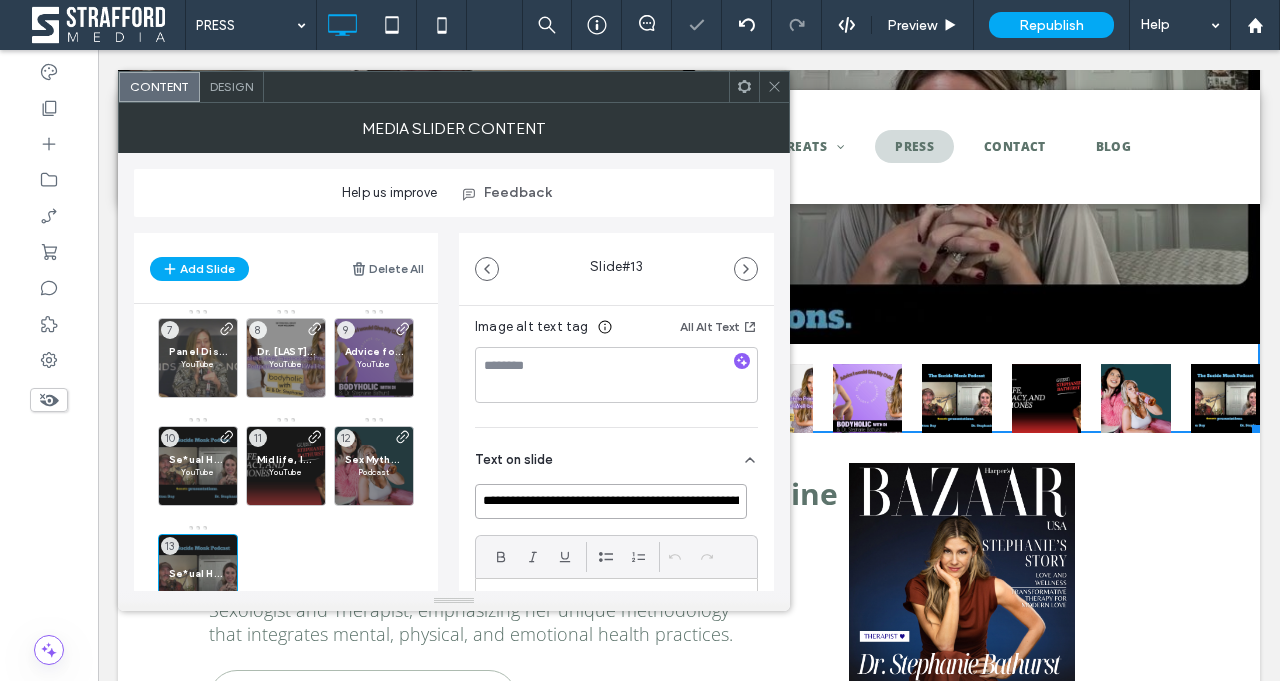 drag, startPoint x: 527, startPoint y: 504, endPoint x: 417, endPoint y: 503, distance: 110.00455 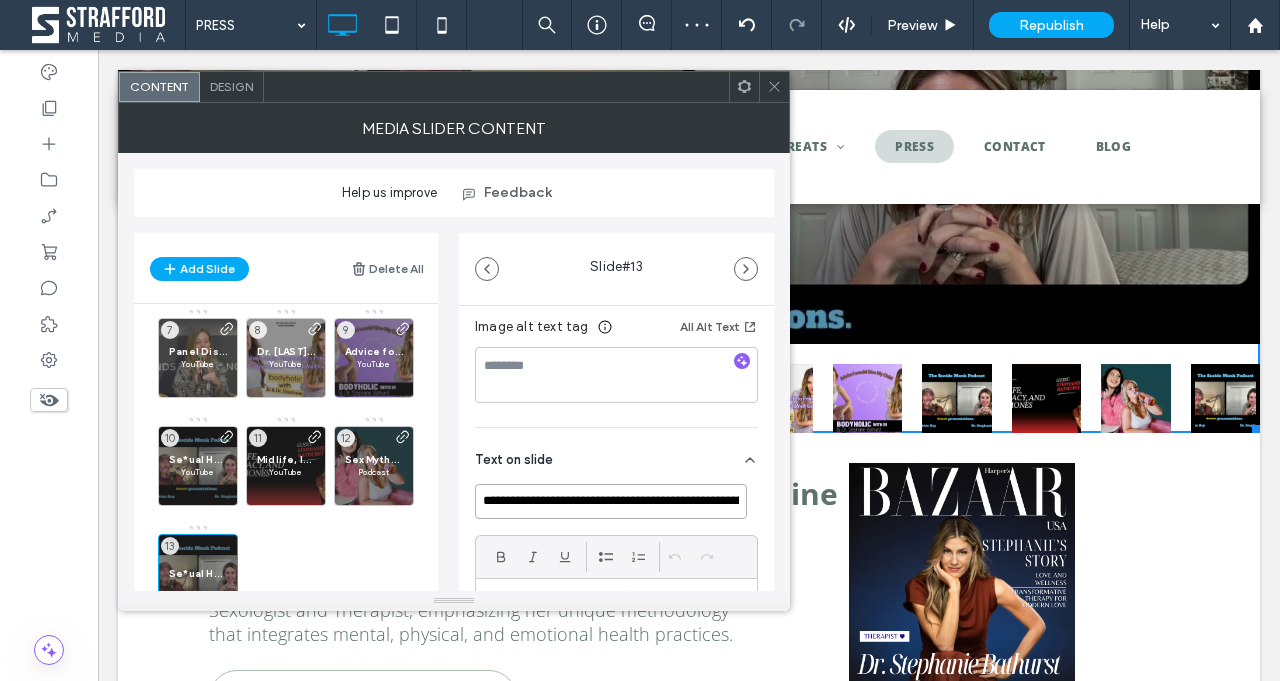 click on "**********" at bounding box center (611, 501) 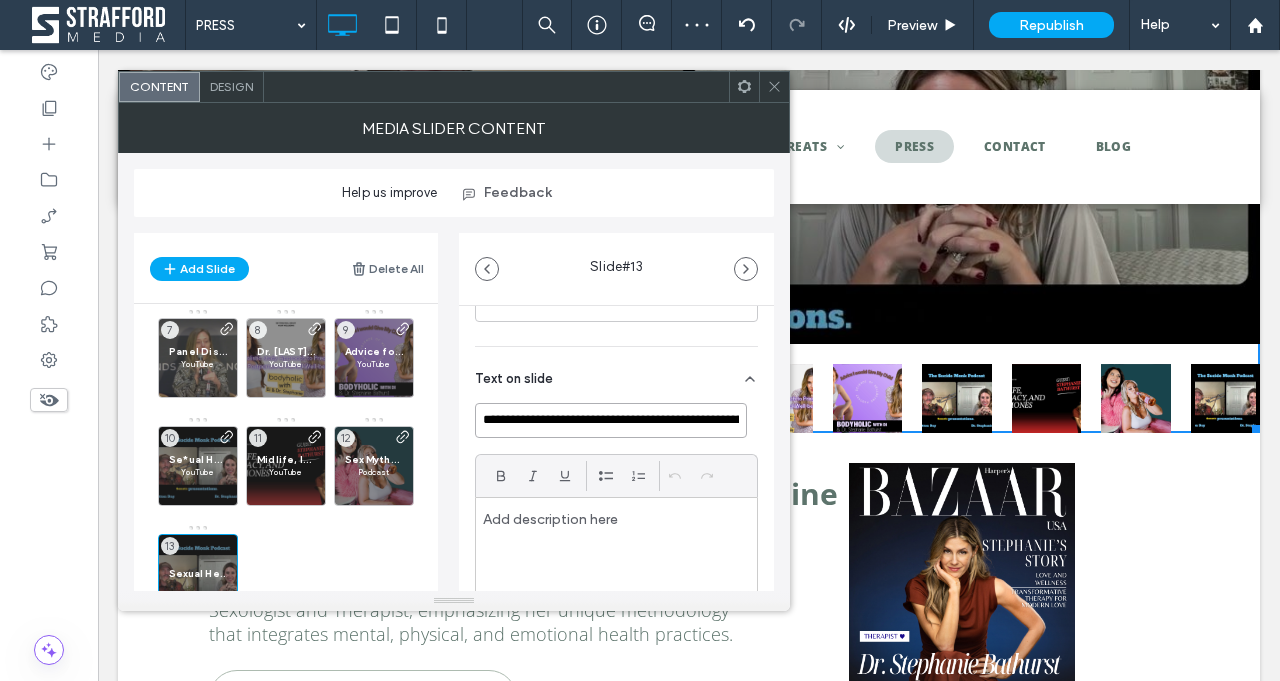scroll, scrollTop: 446, scrollLeft: 0, axis: vertical 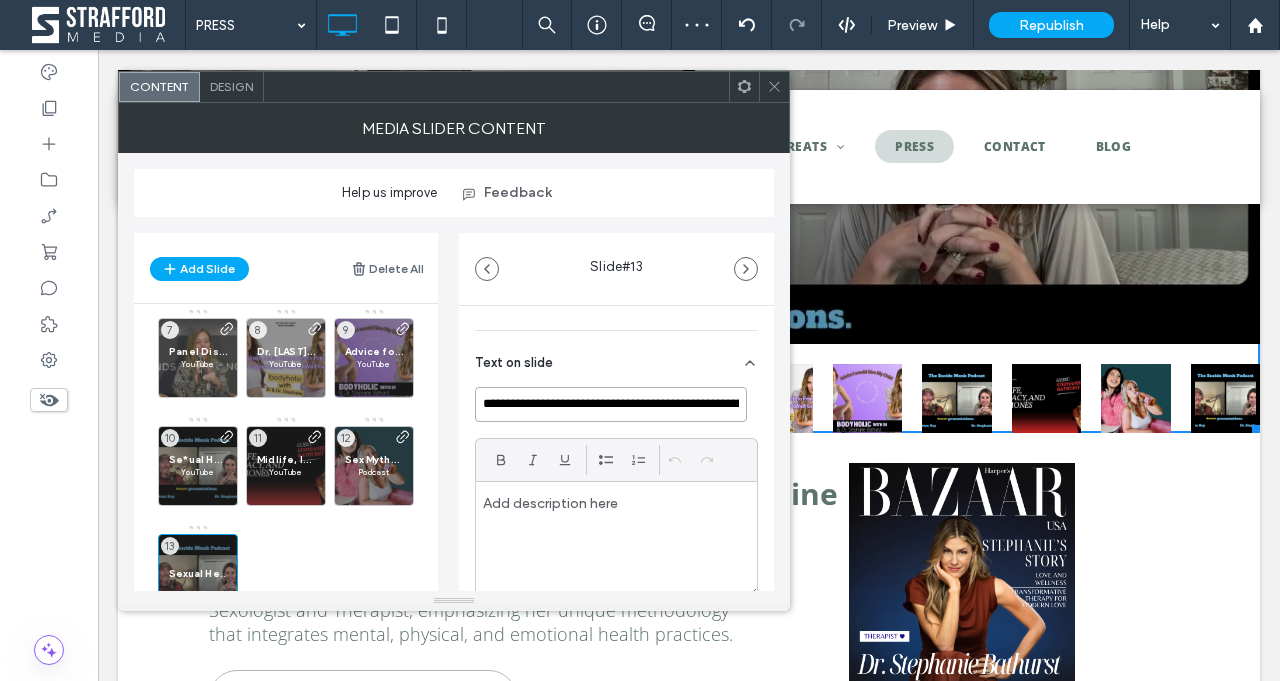 type on "**********" 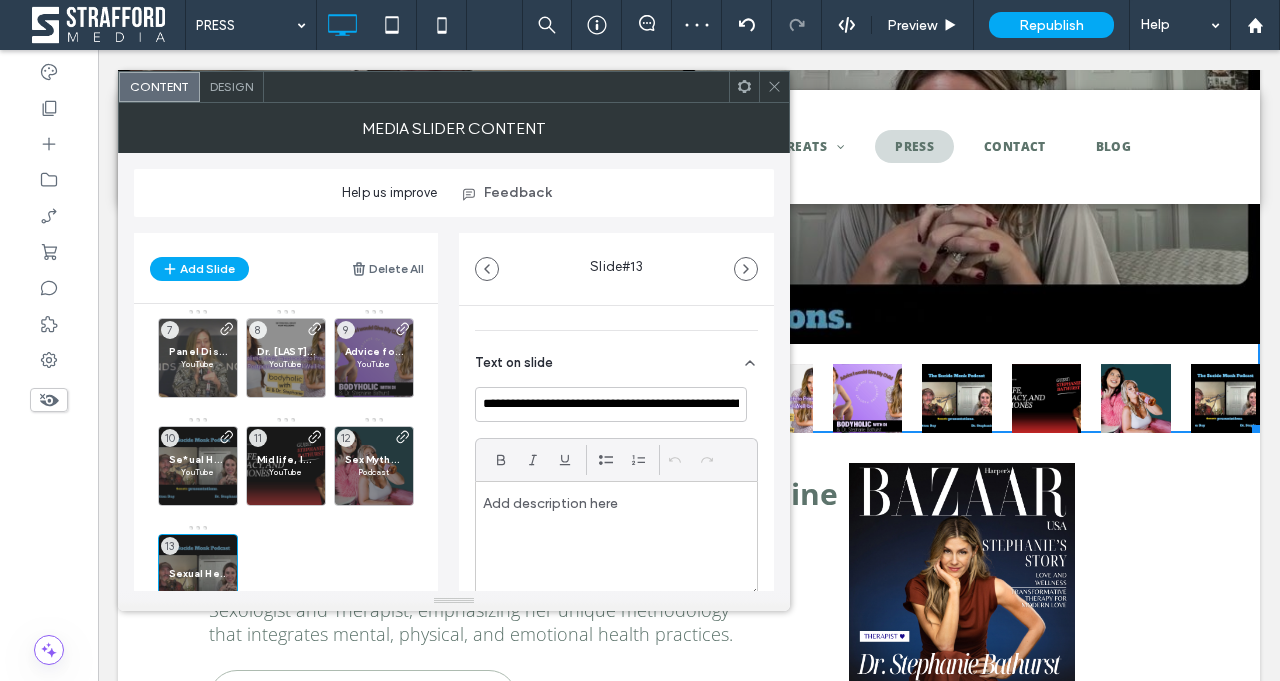 click at bounding box center (616, 539) 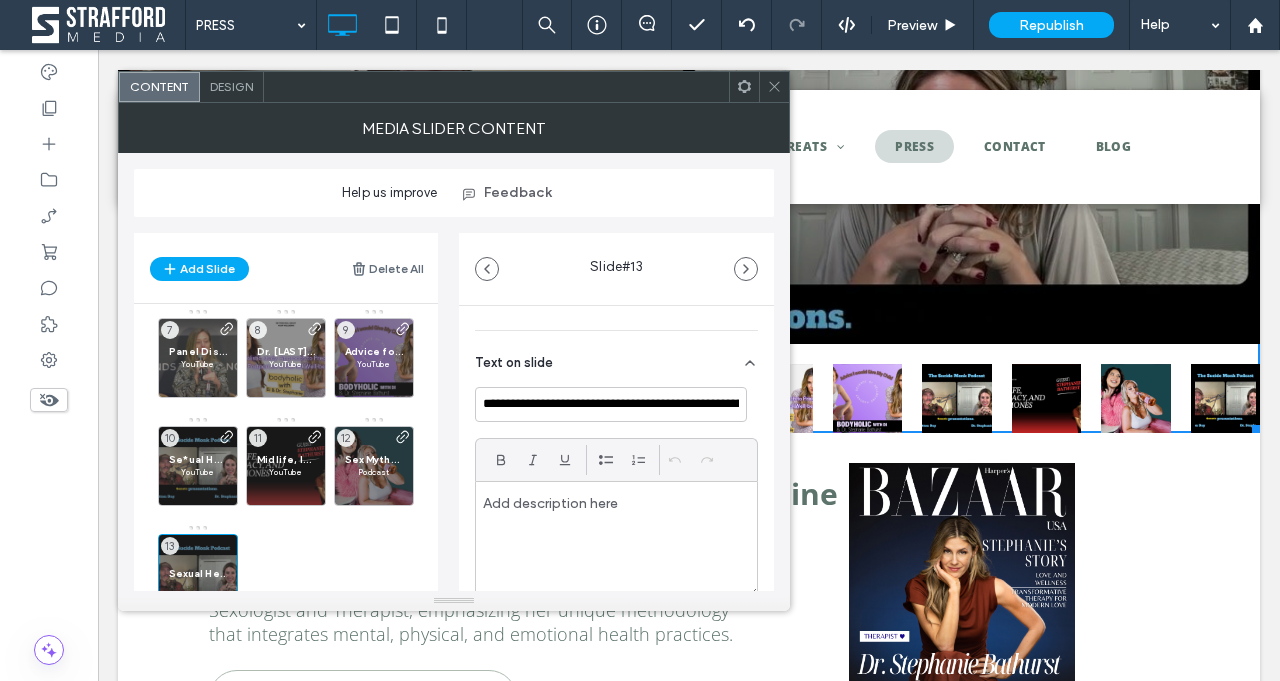 type 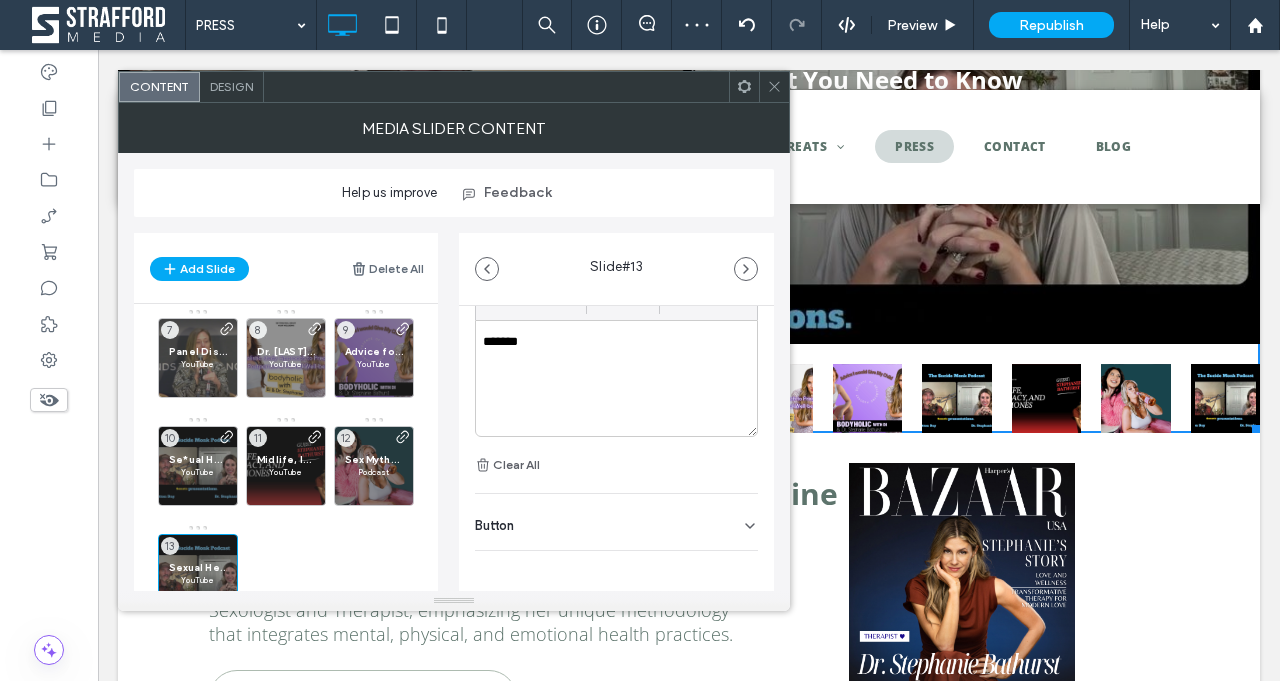 scroll, scrollTop: 616, scrollLeft: 0, axis: vertical 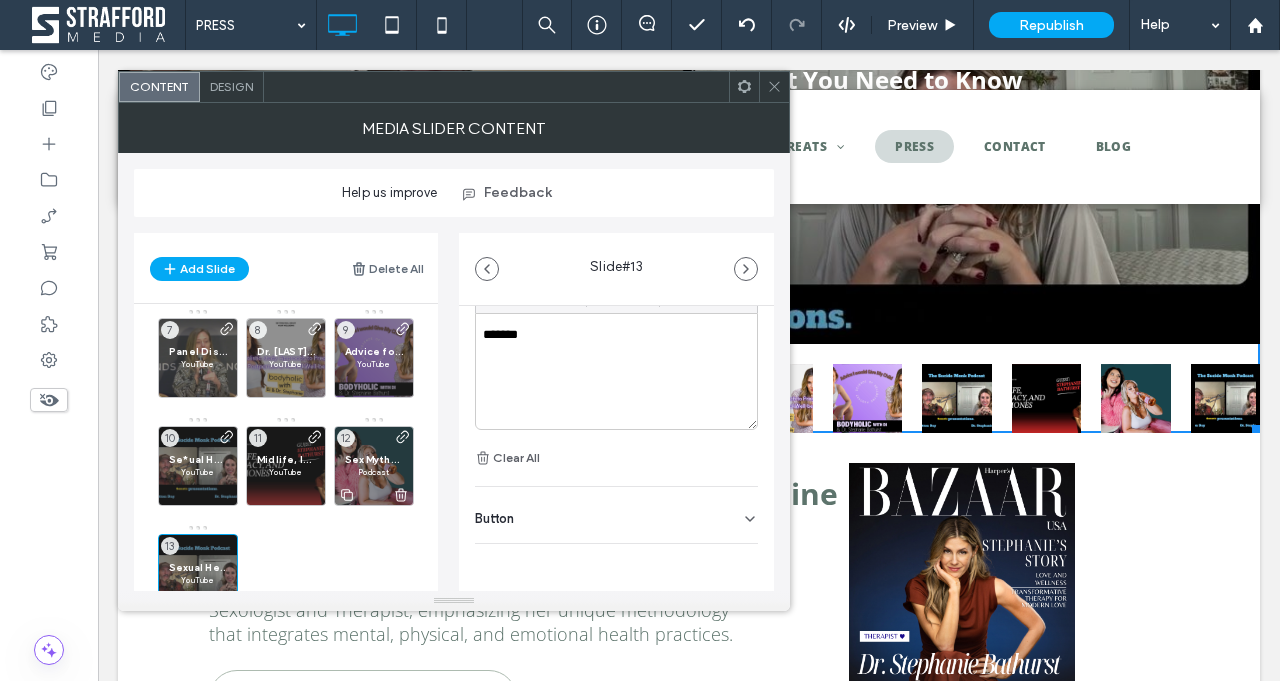 click on "Podcast" at bounding box center (374, 472) 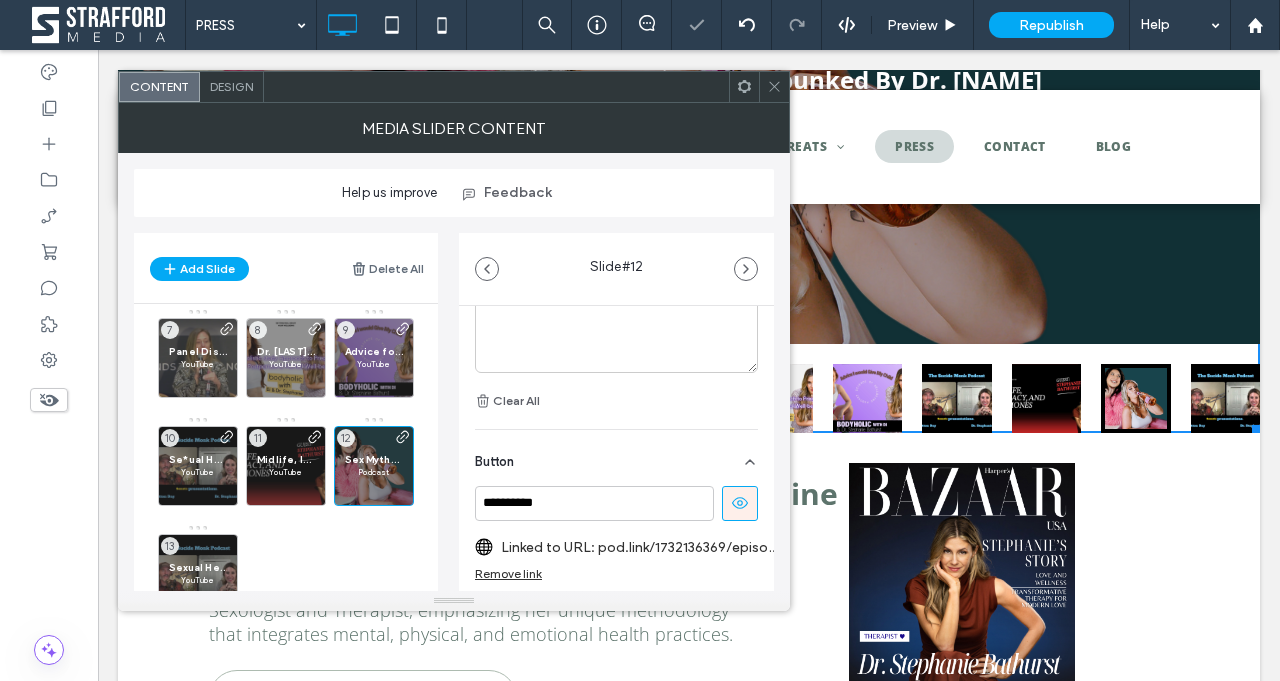 scroll, scrollTop: 751, scrollLeft: 0, axis: vertical 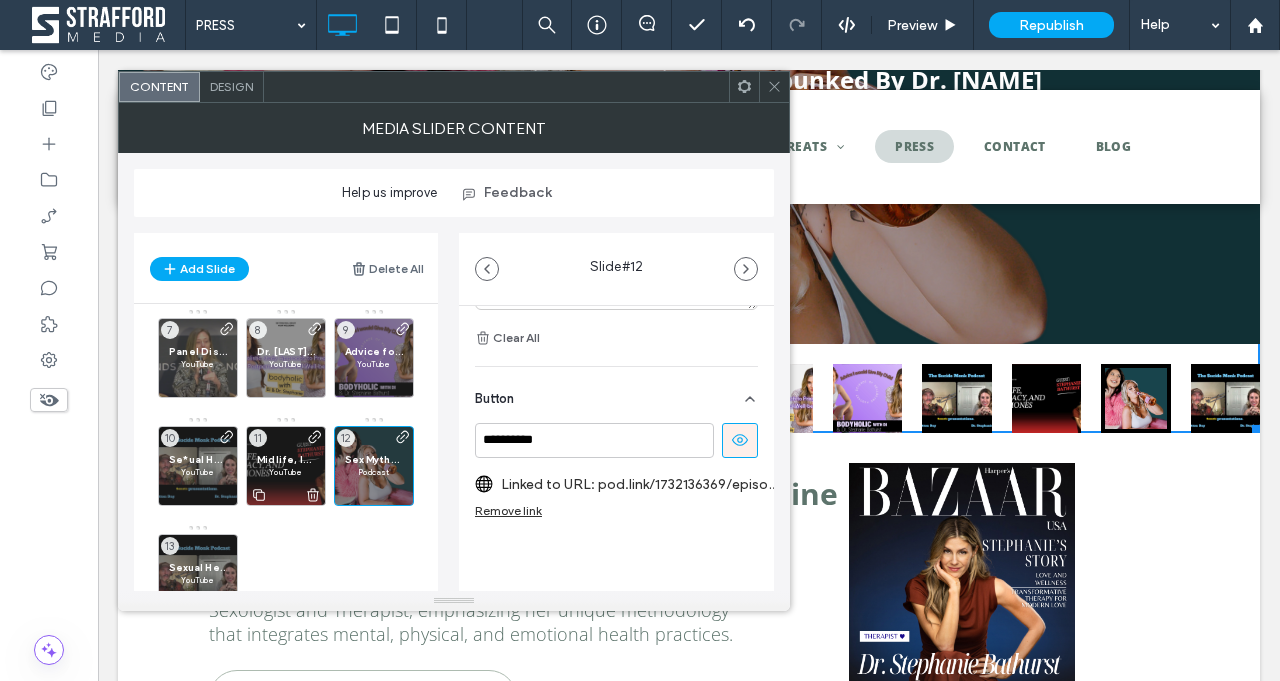 click on "YouTube" at bounding box center (286, 472) 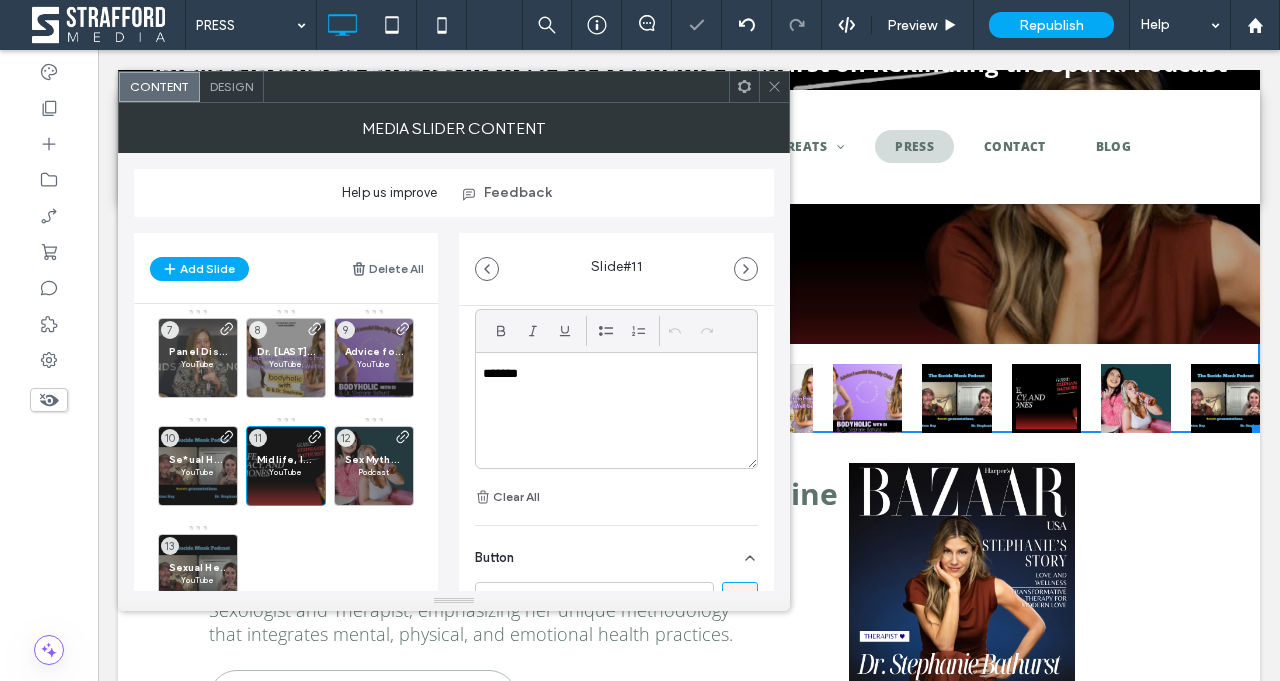 scroll, scrollTop: 751, scrollLeft: 0, axis: vertical 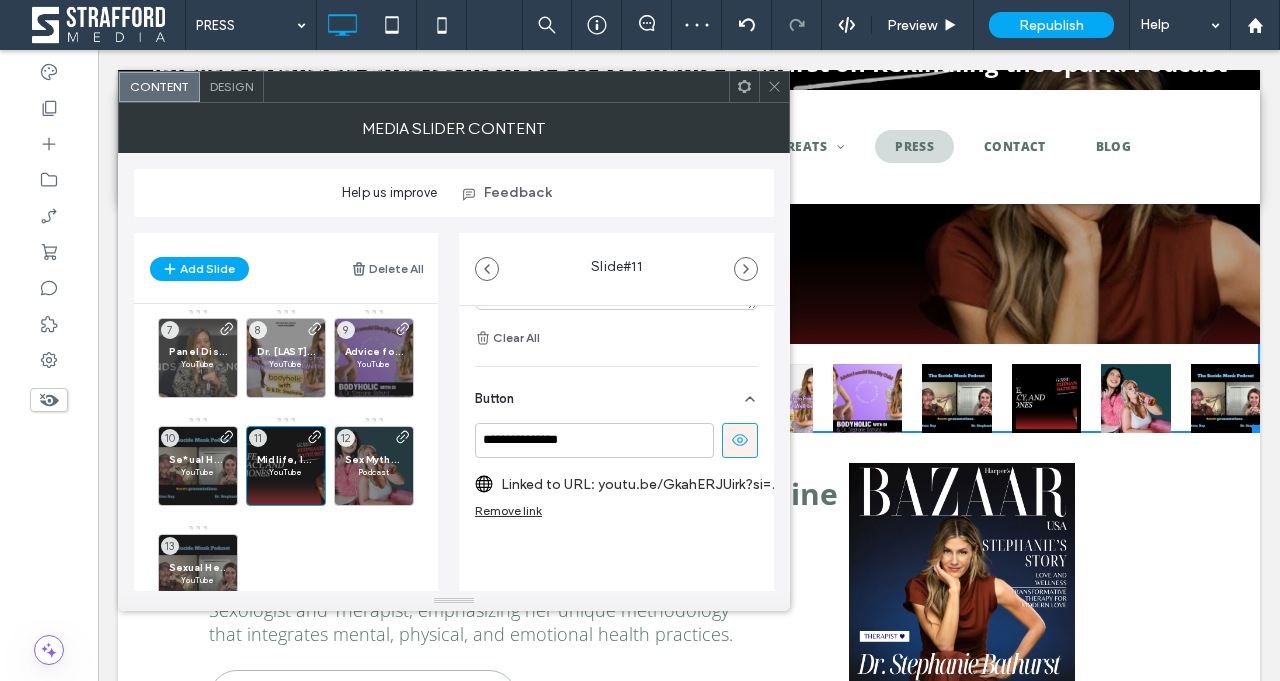 click on "Sexual Health & Mental Clarity: What You Need to Know YouTube 13" at bounding box center [198, 574] 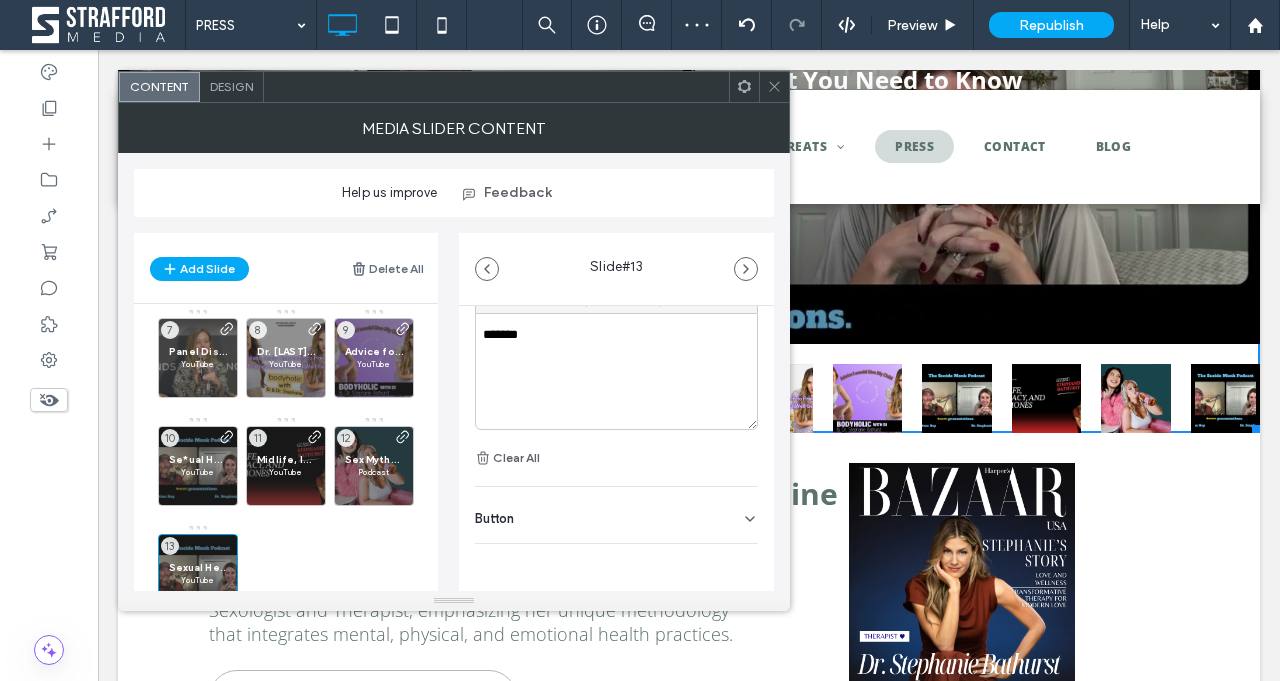 click on "Button" at bounding box center (616, 515) 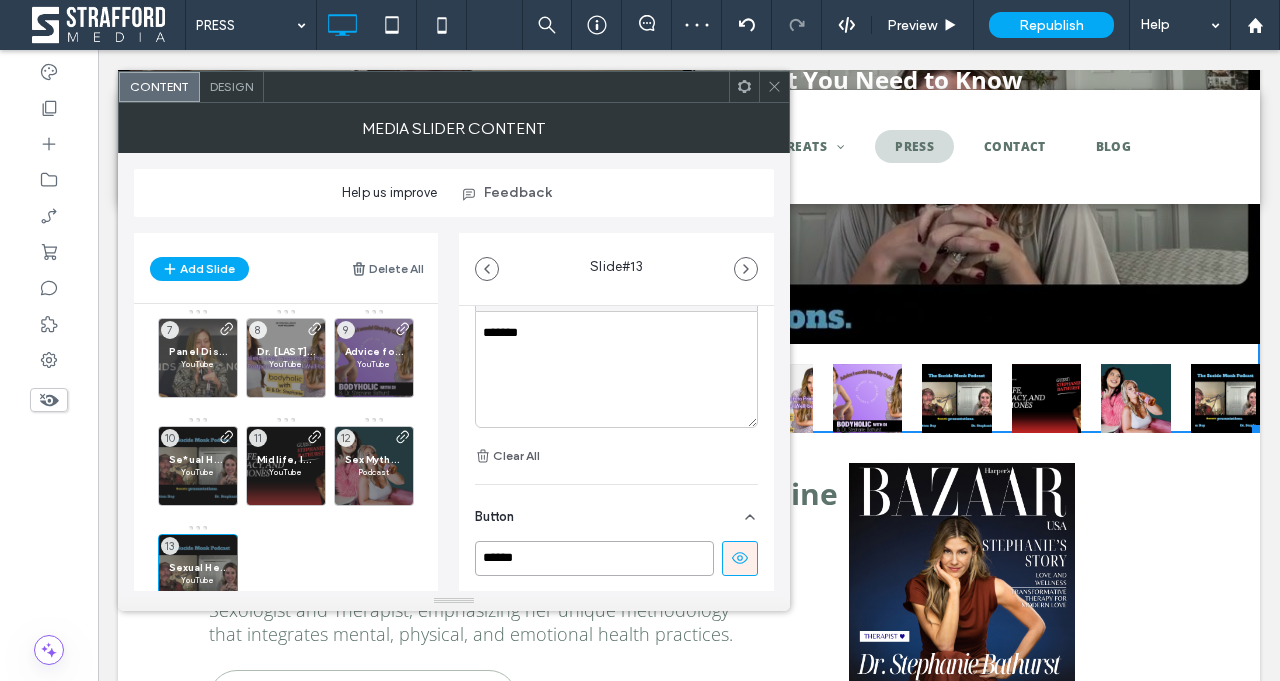 click on "******" at bounding box center (594, 558) 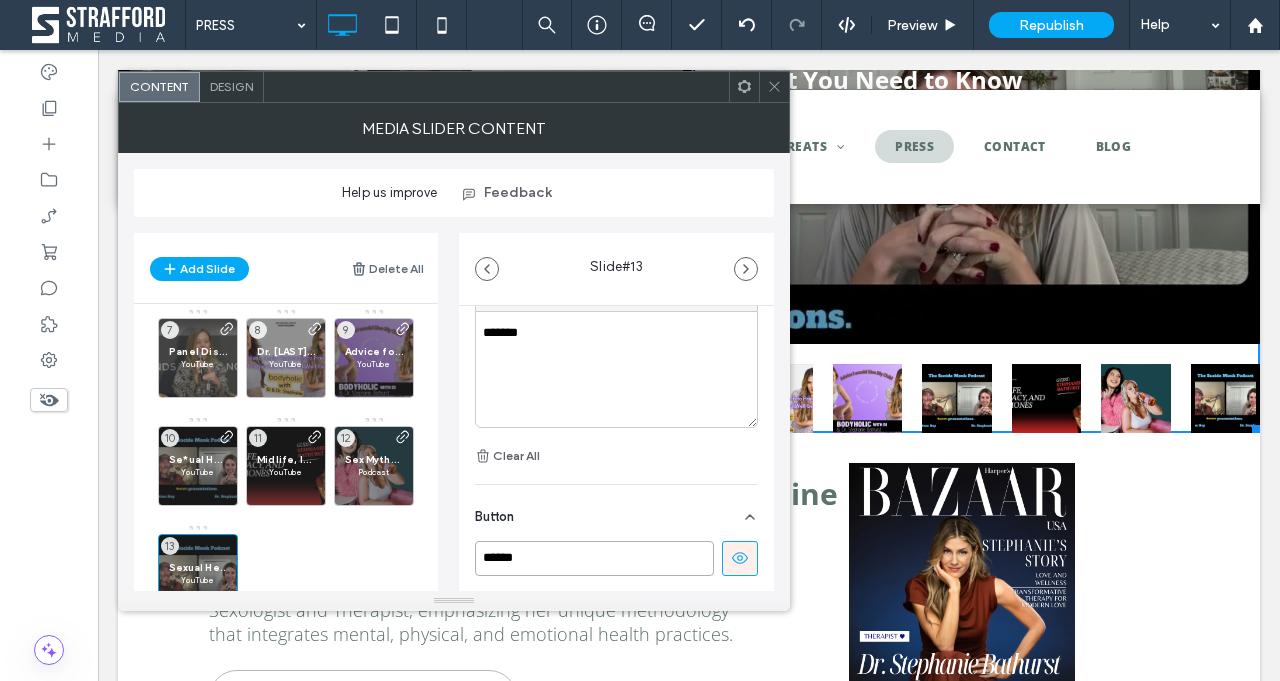 click on "******" at bounding box center (594, 558) 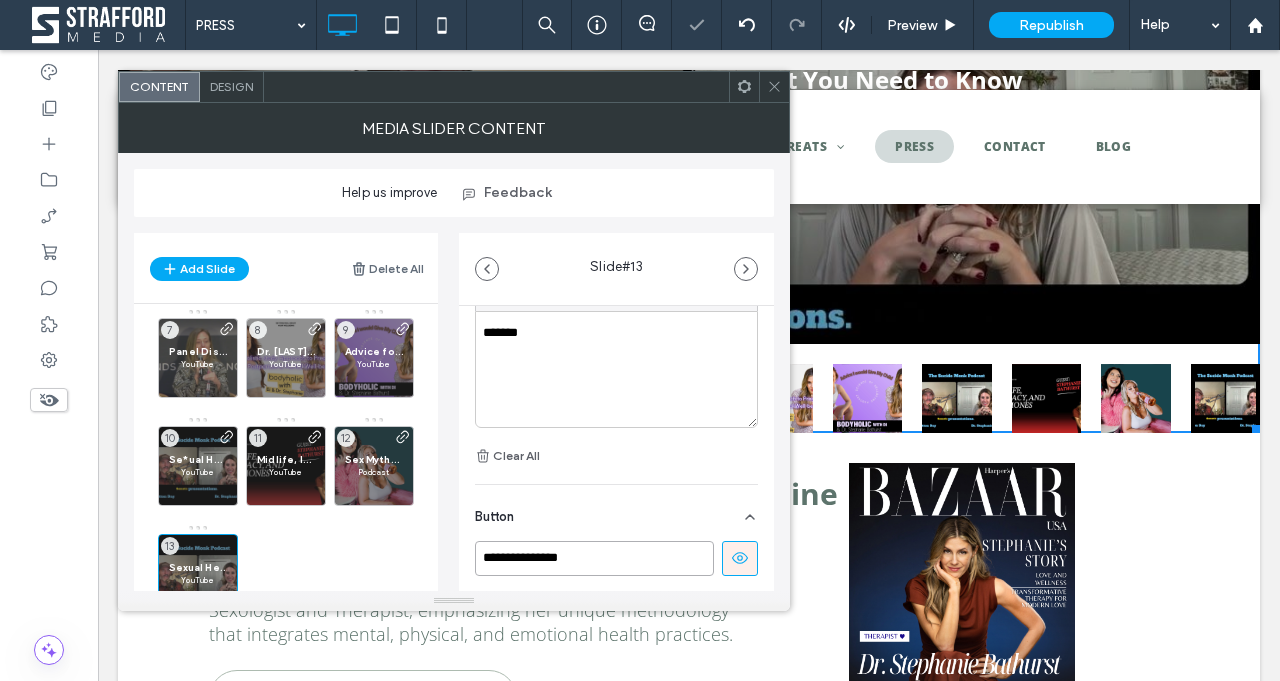 scroll, scrollTop: 711, scrollLeft: 0, axis: vertical 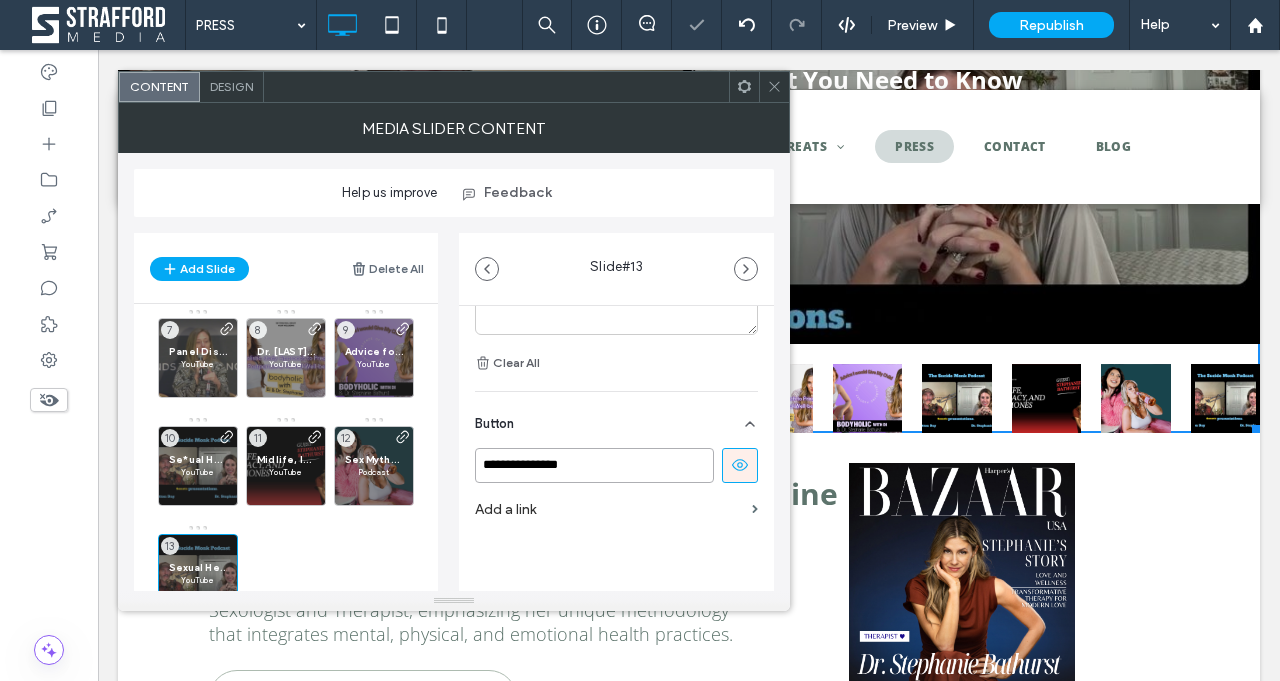 type on "**********" 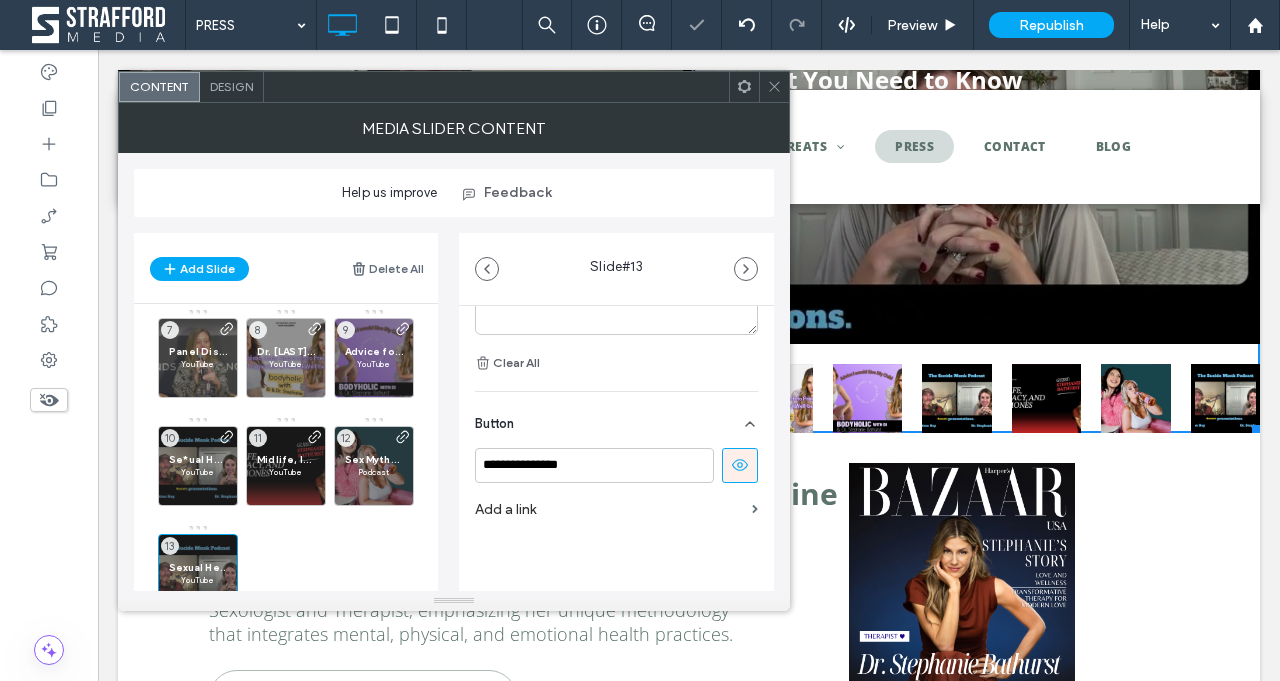 click on "Add a link" at bounding box center (609, 509) 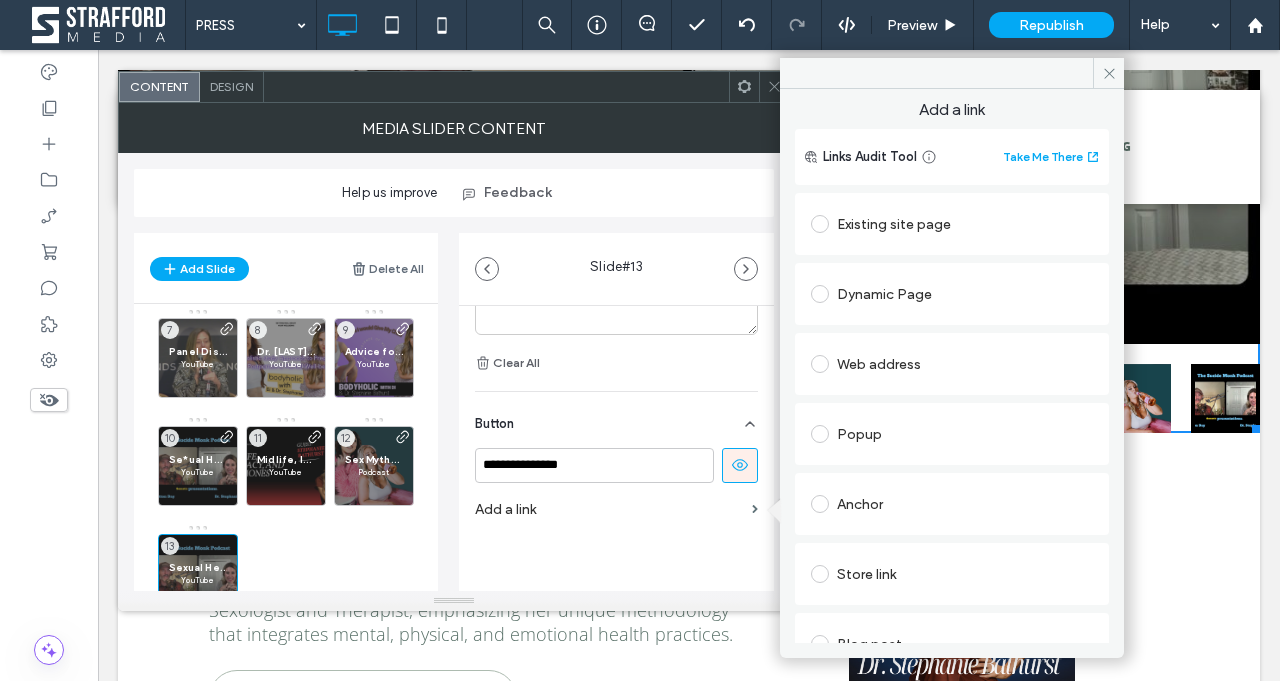 click on "Web address" at bounding box center (952, 364) 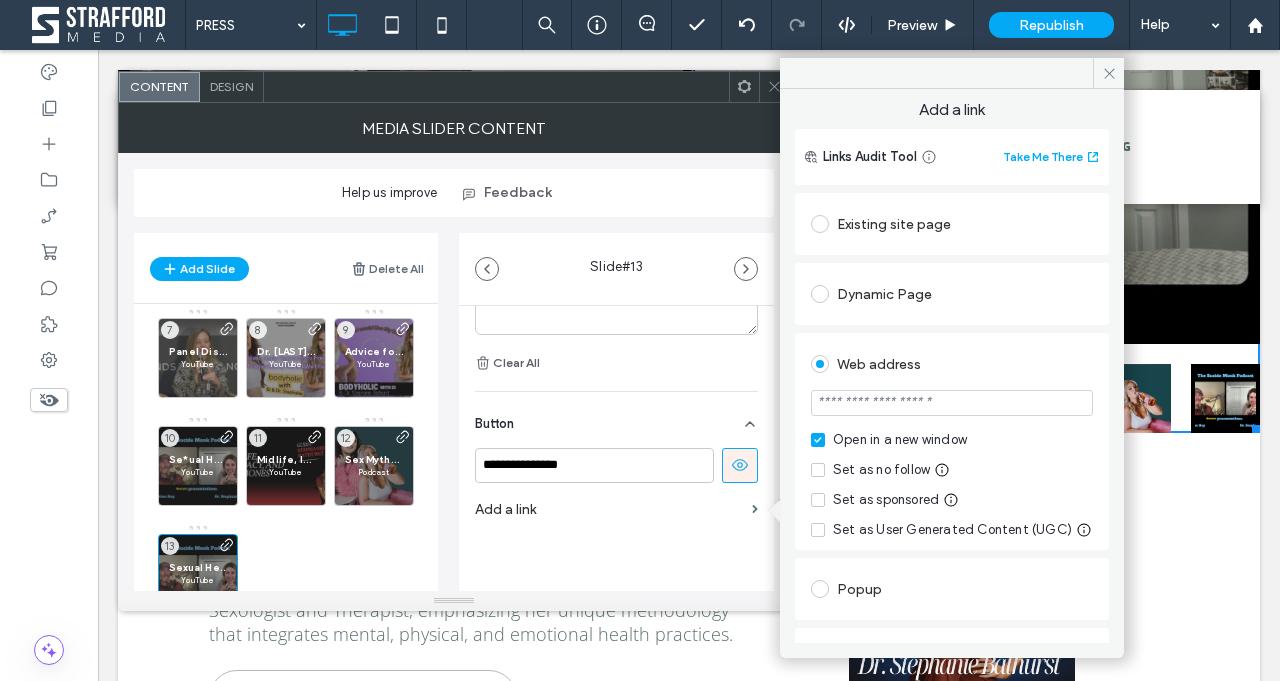 click at bounding box center [952, 403] 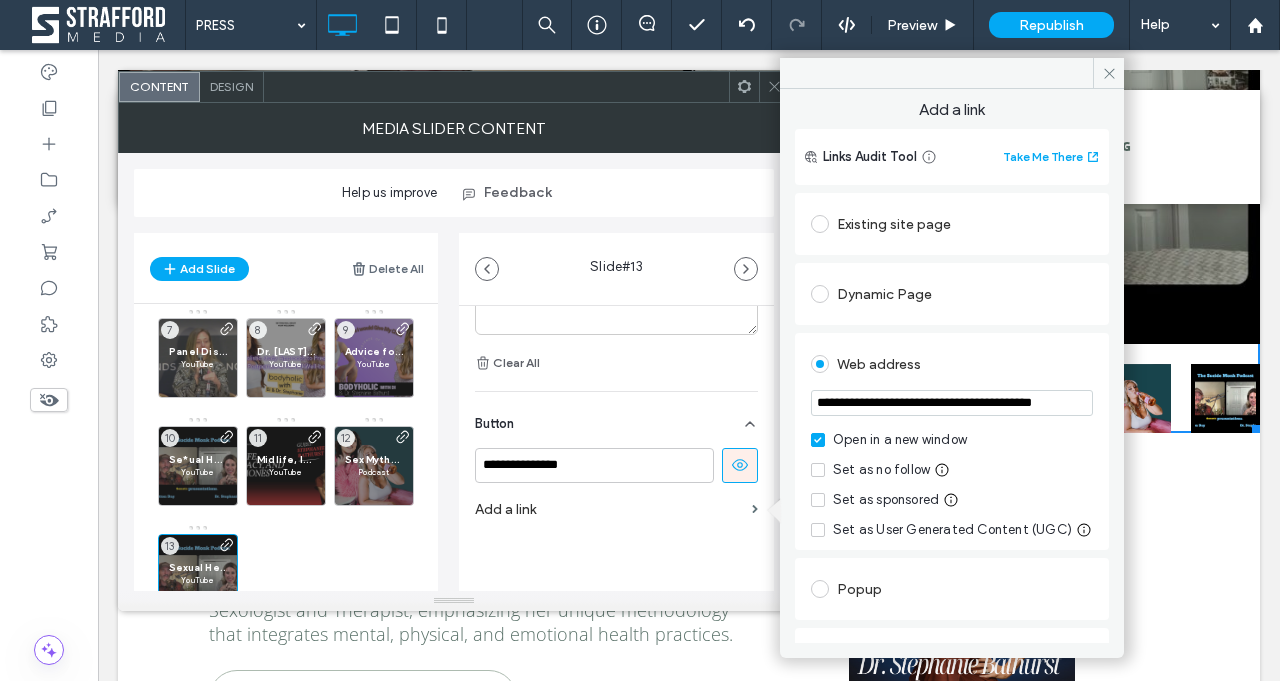 scroll, scrollTop: 0, scrollLeft: 79, axis: horizontal 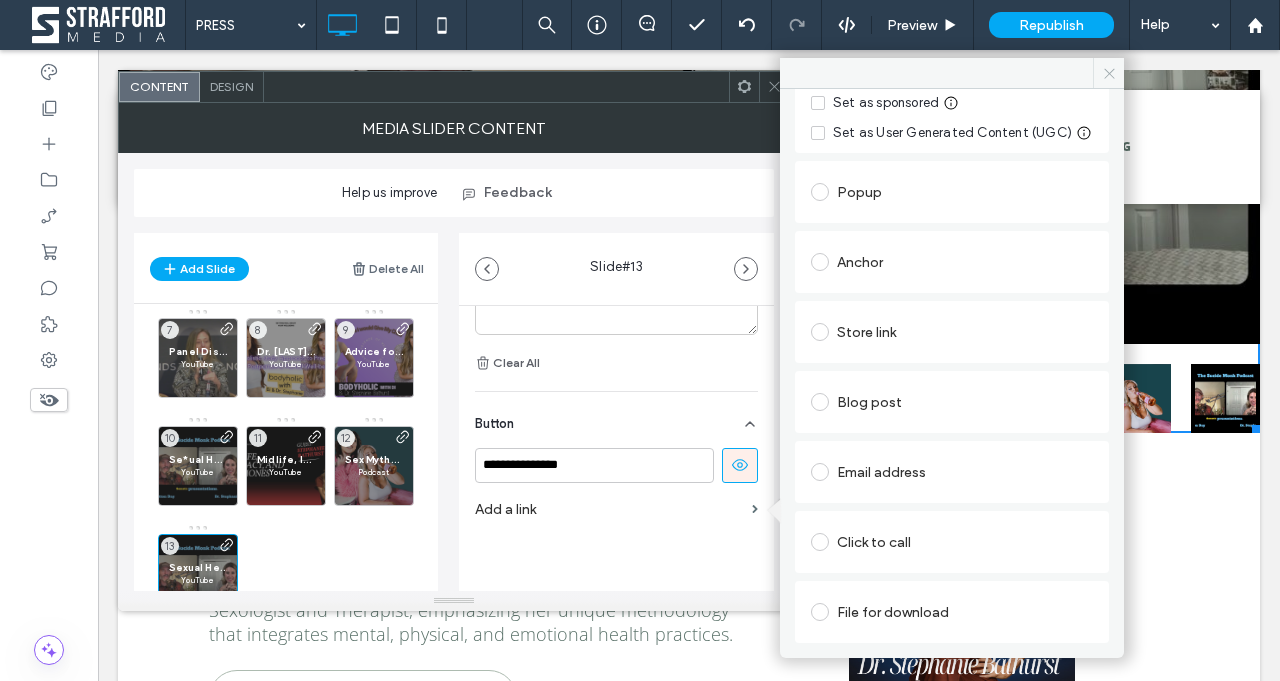 type on "**********" 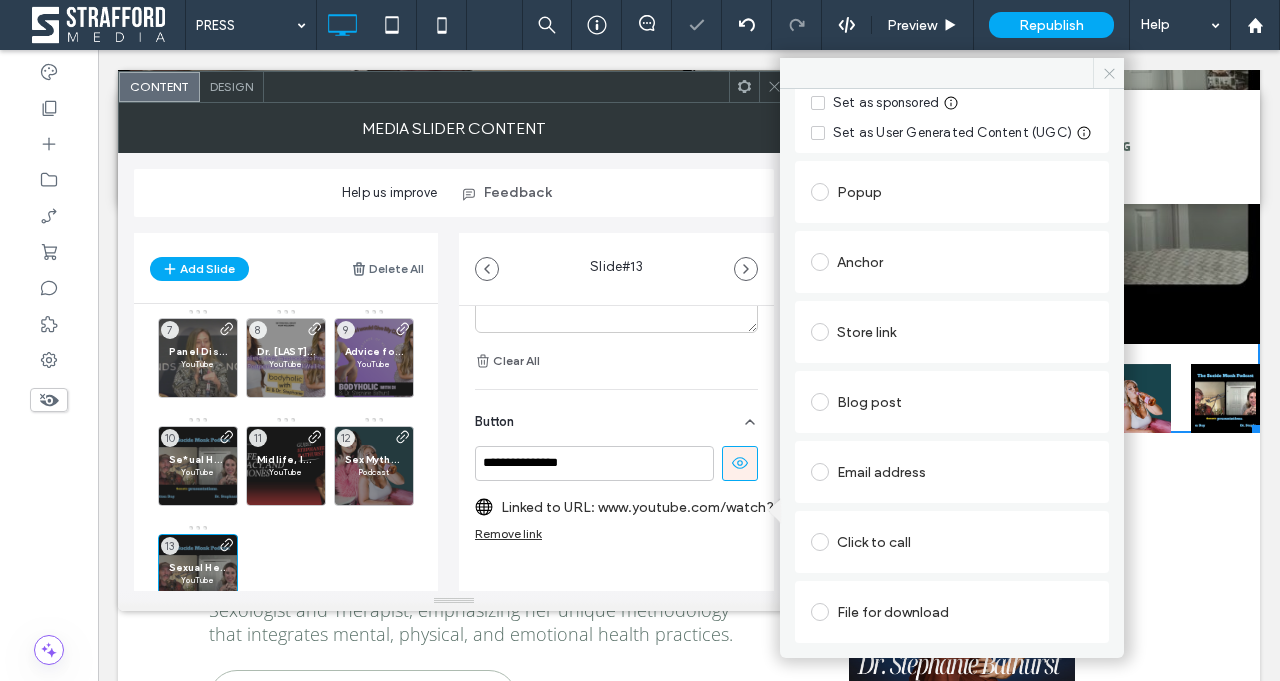 click at bounding box center [1108, 73] 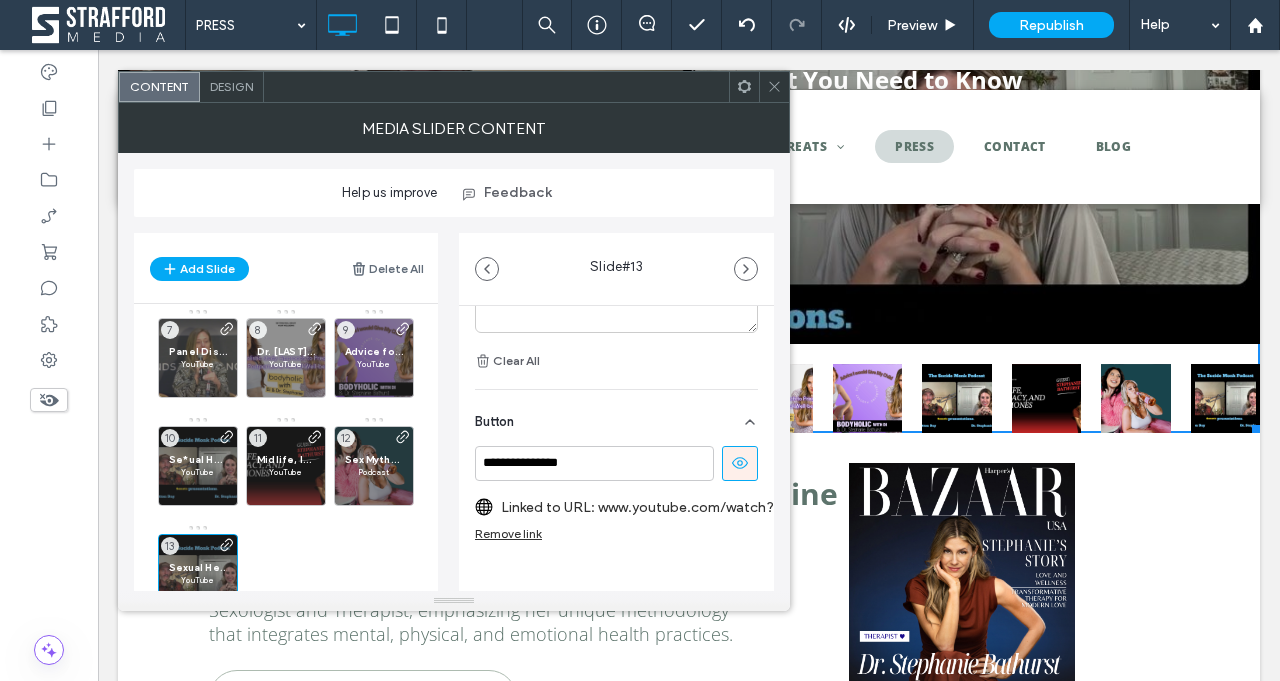 click 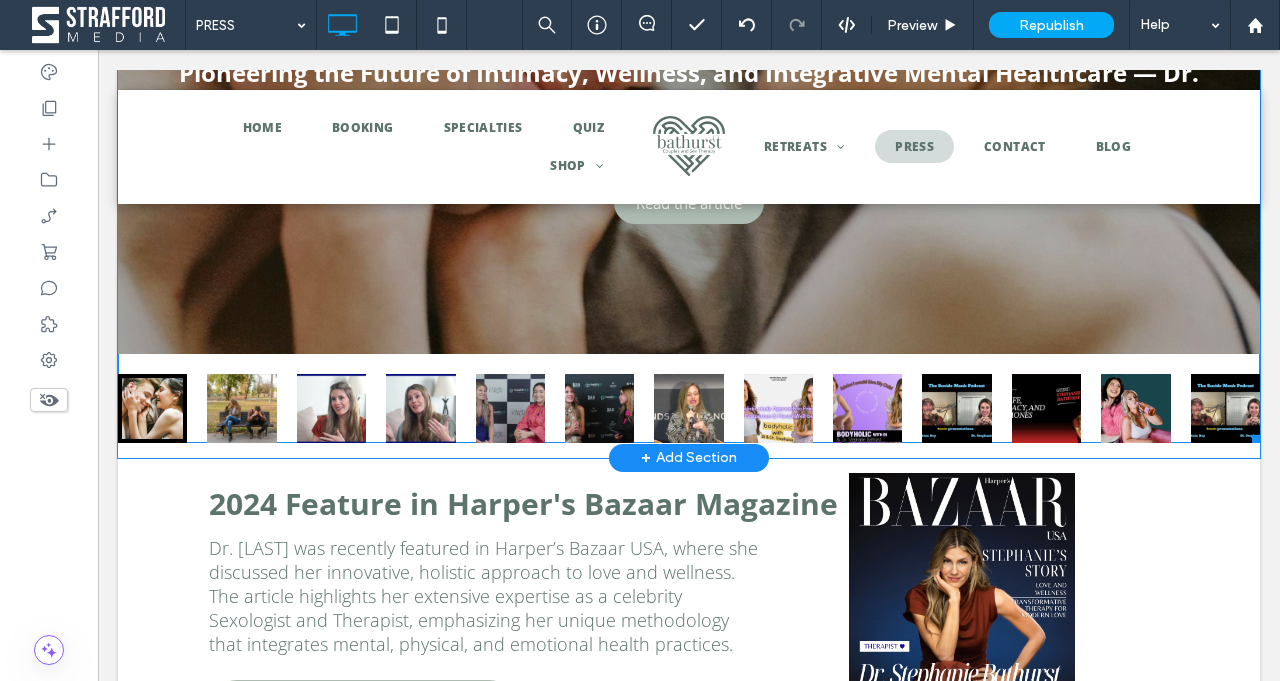 scroll, scrollTop: 3238, scrollLeft: 0, axis: vertical 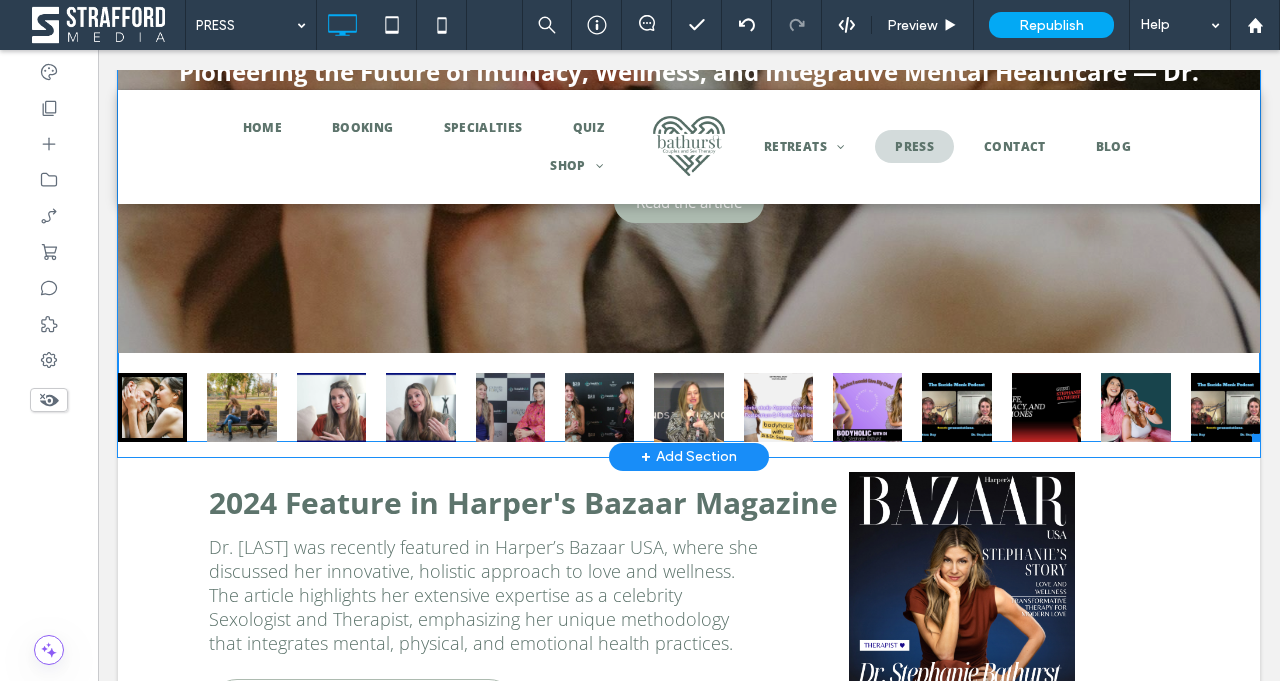 click at bounding box center [956, 407] 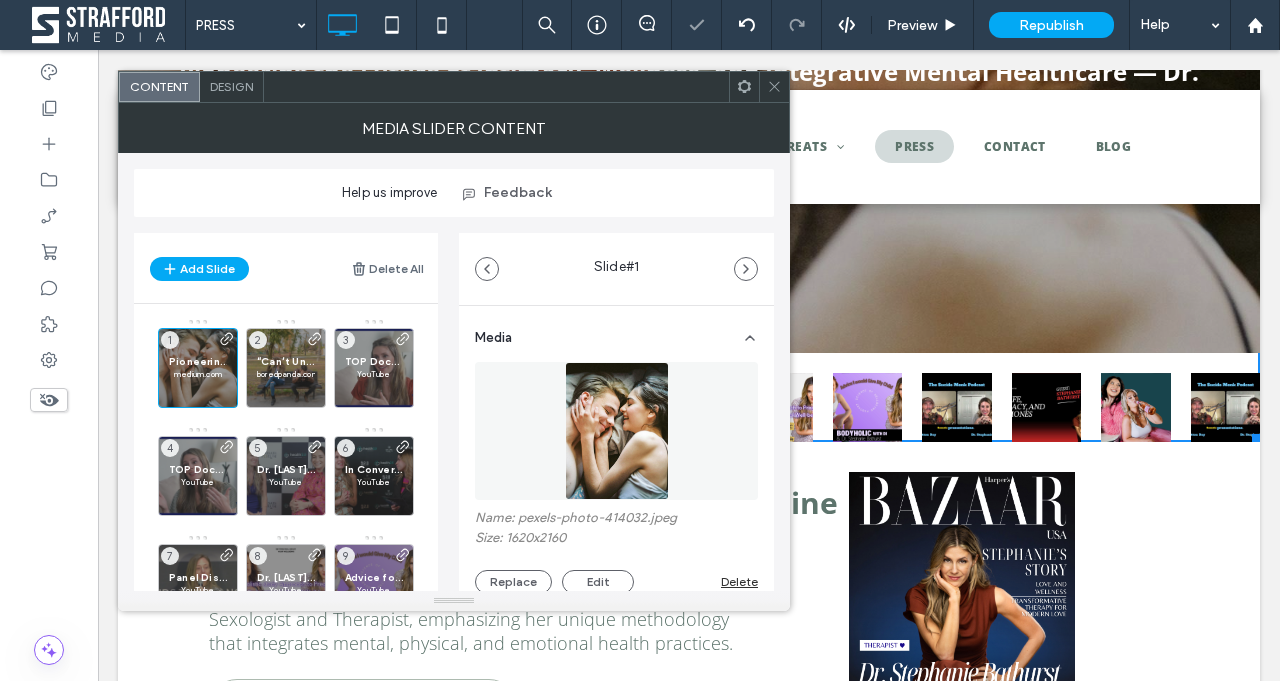 scroll, scrollTop: 294, scrollLeft: 0, axis: vertical 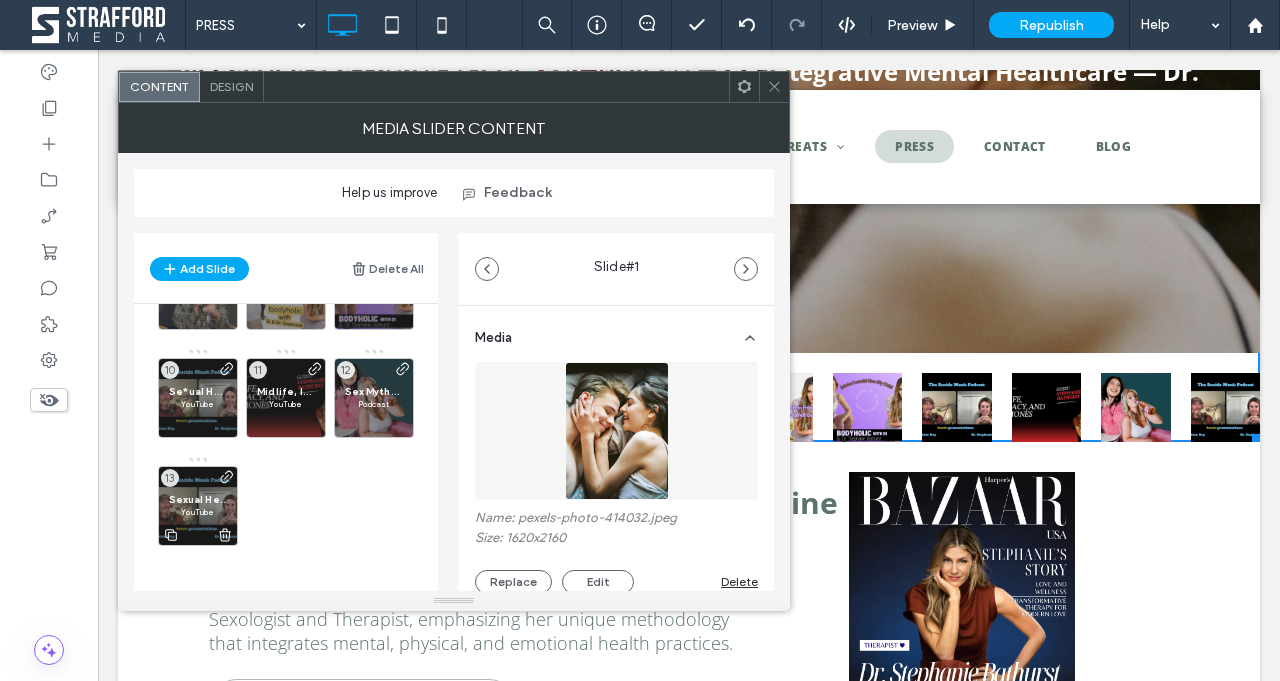 click 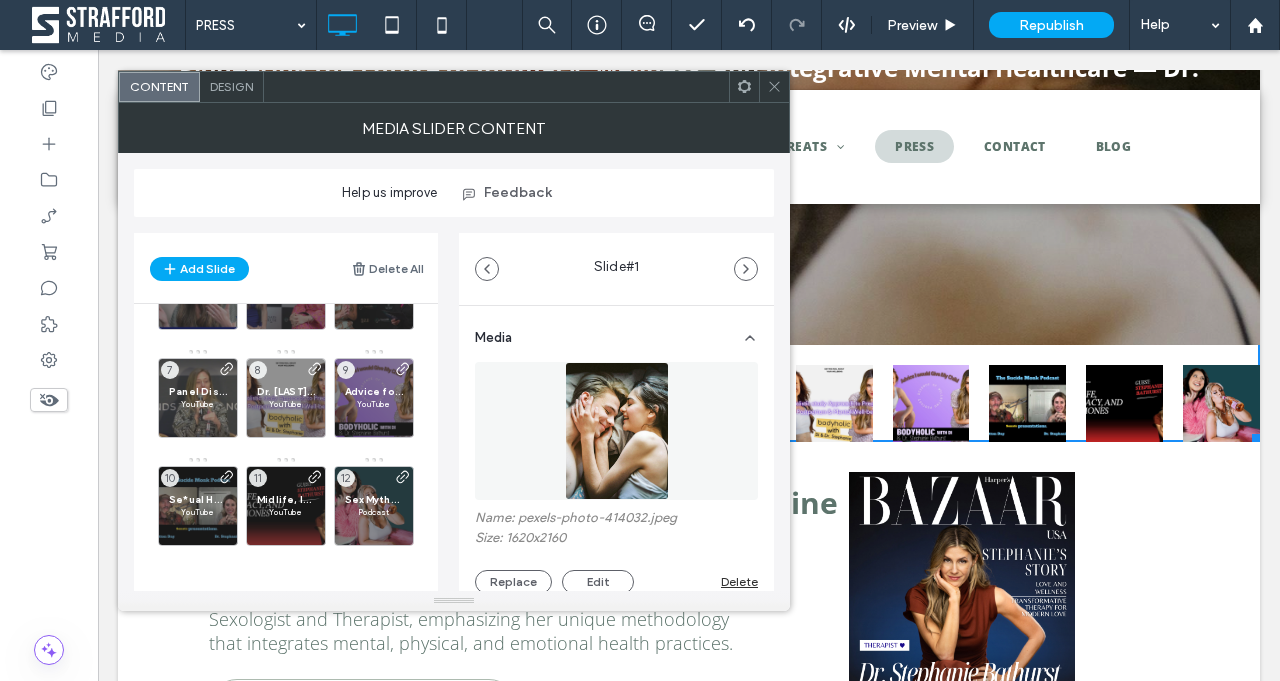scroll, scrollTop: 0, scrollLeft: 0, axis: both 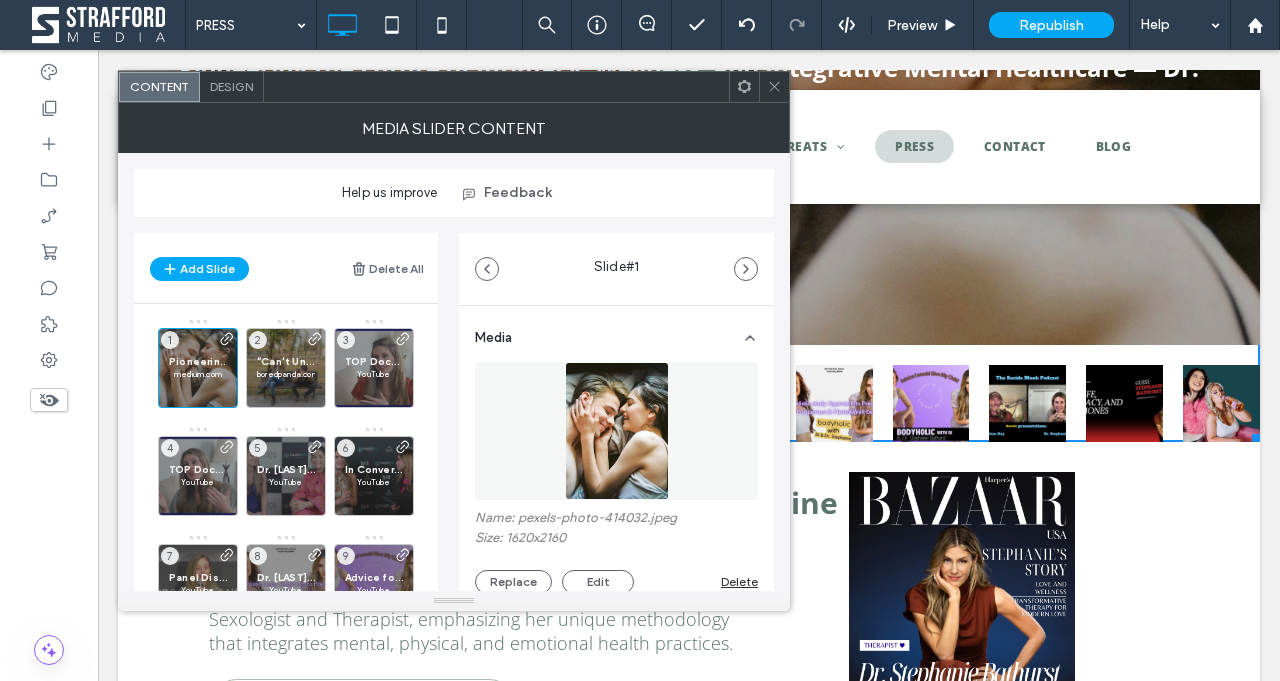 click on "Design" at bounding box center [231, 86] 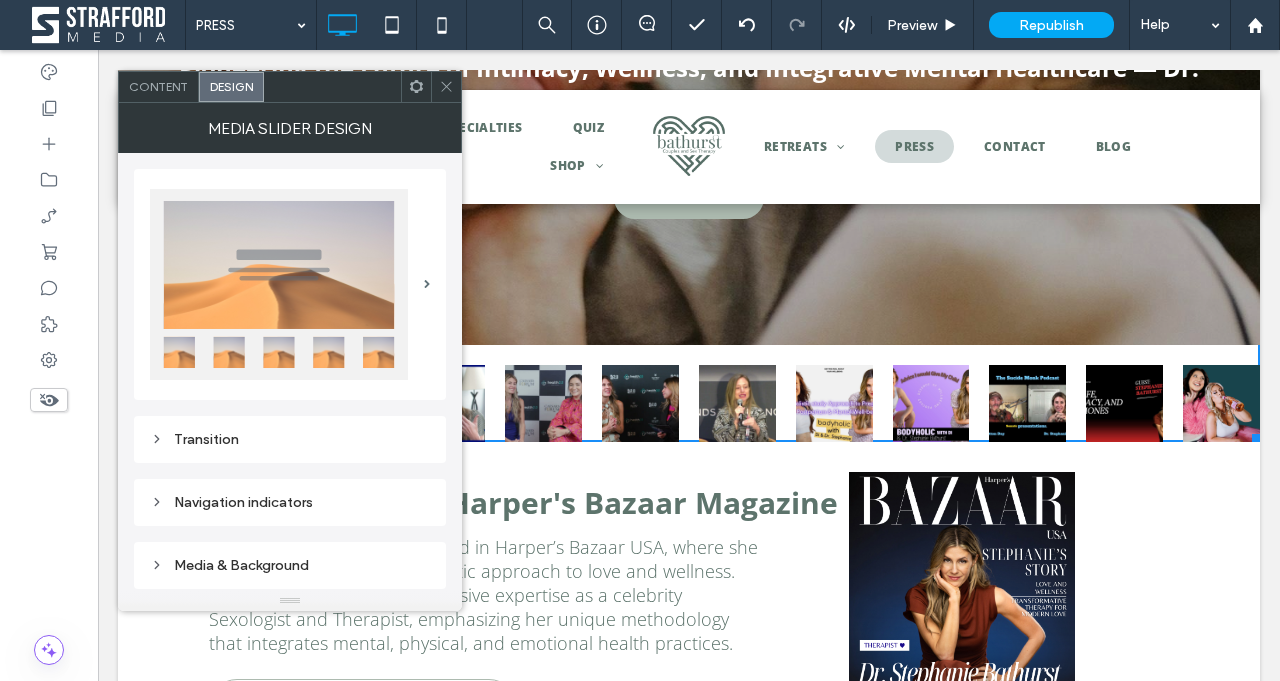 click on "Transition" at bounding box center (290, 439) 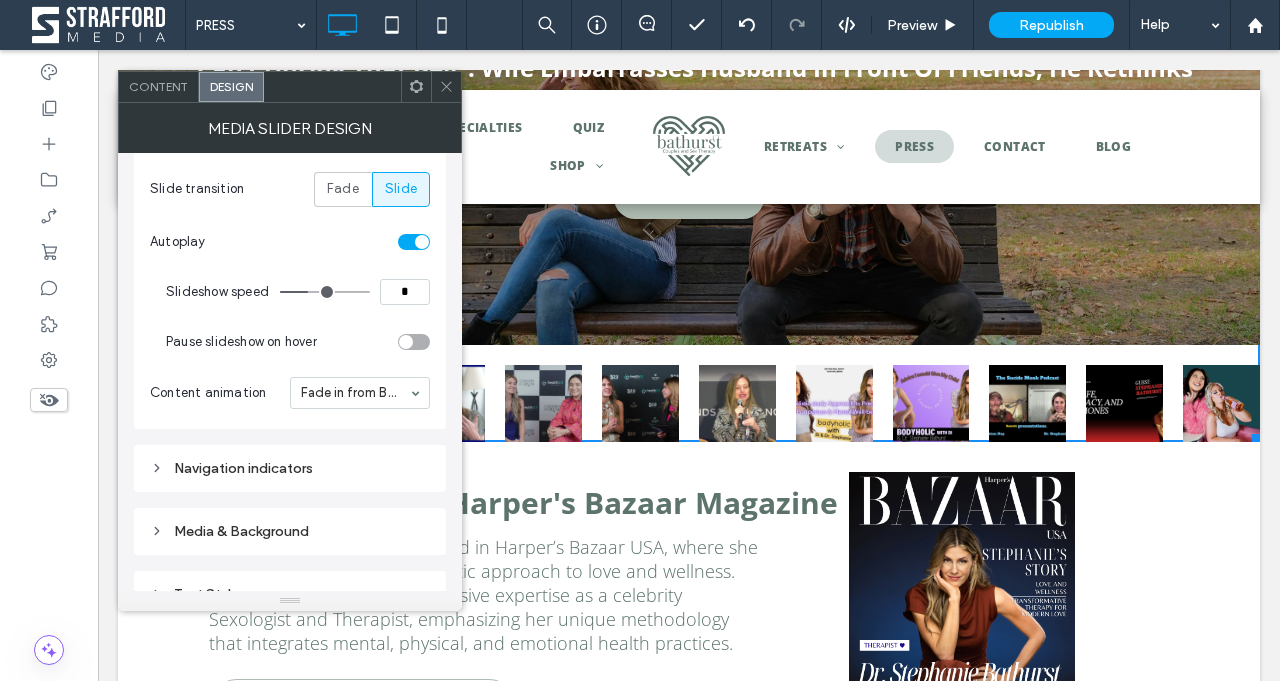 scroll, scrollTop: 298, scrollLeft: 0, axis: vertical 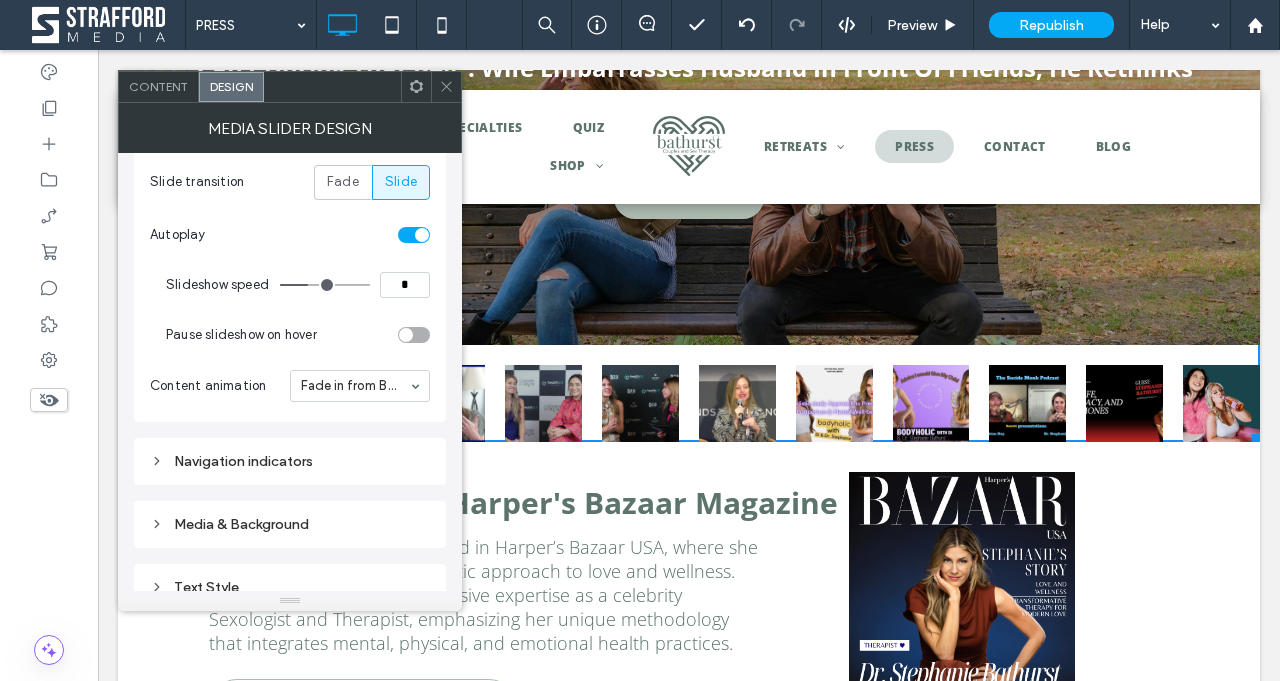 click on "Navigation indicators" at bounding box center [290, 461] 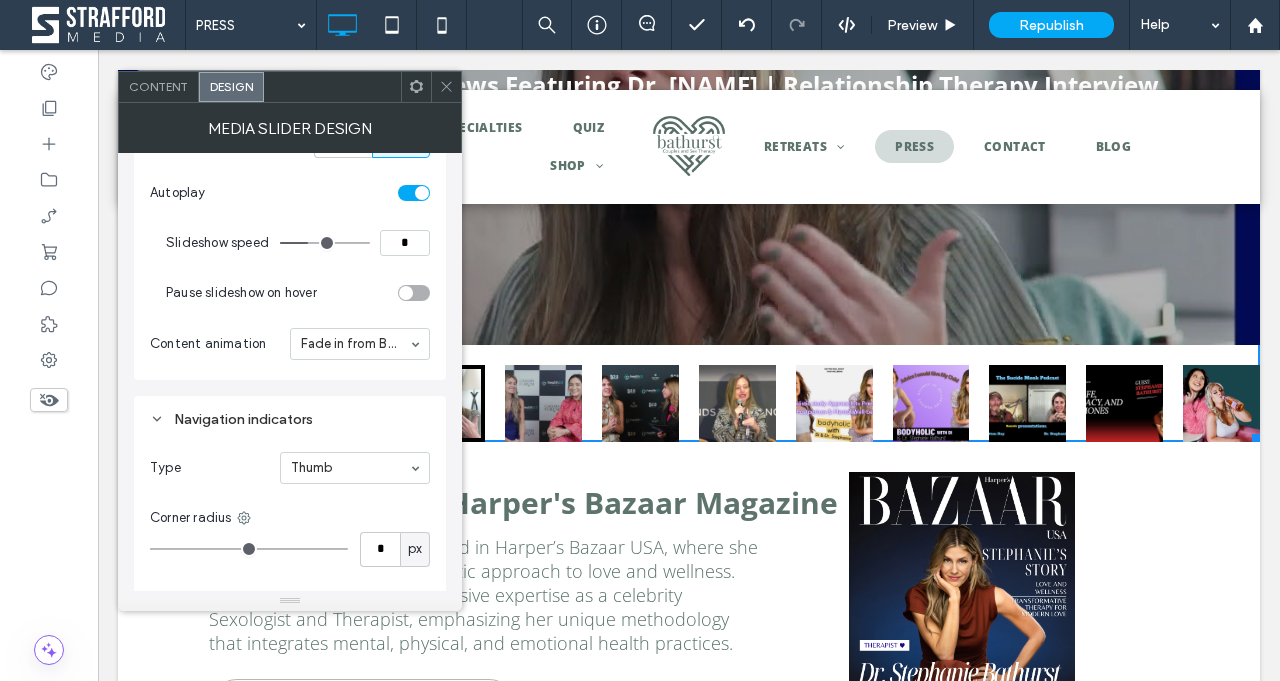 scroll, scrollTop: 352, scrollLeft: 0, axis: vertical 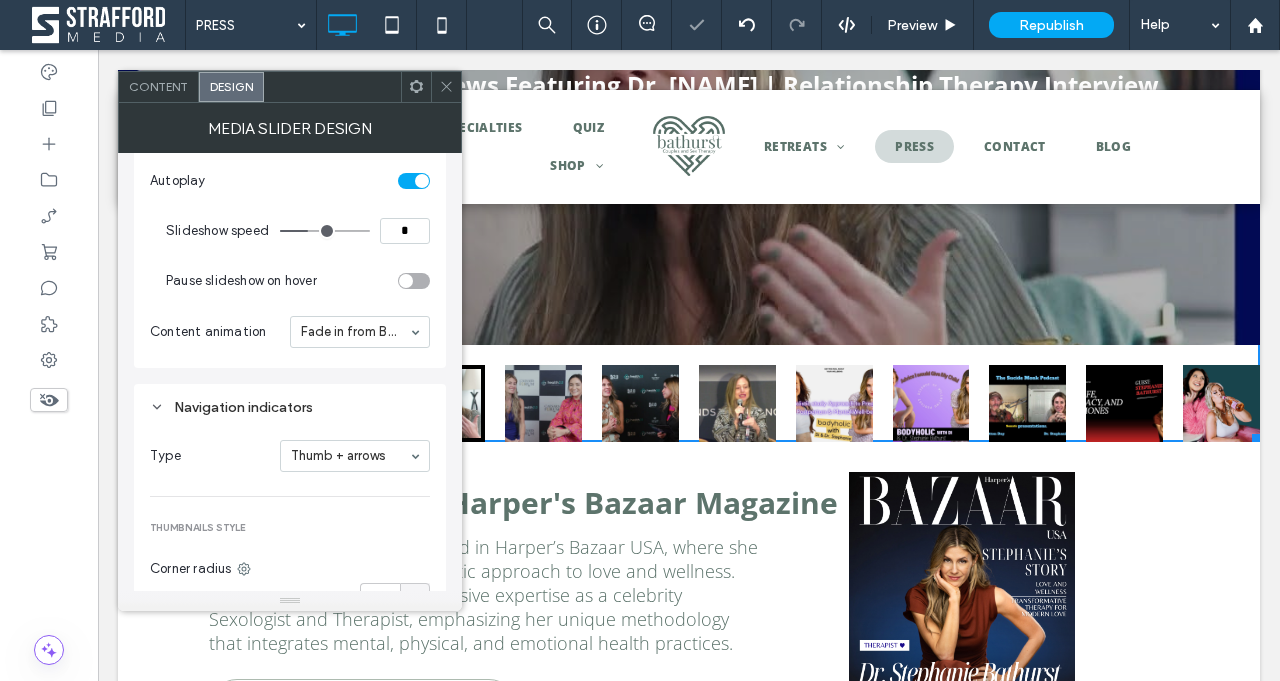 type on "**" 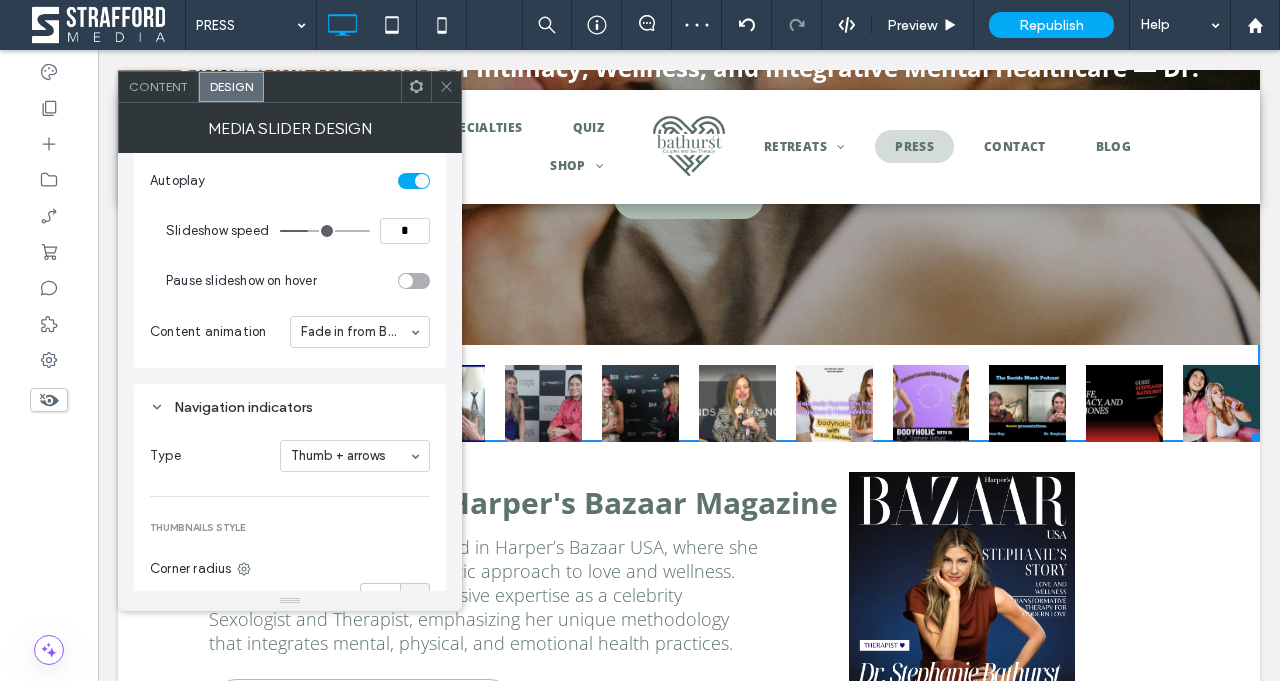 click at bounding box center [446, 87] 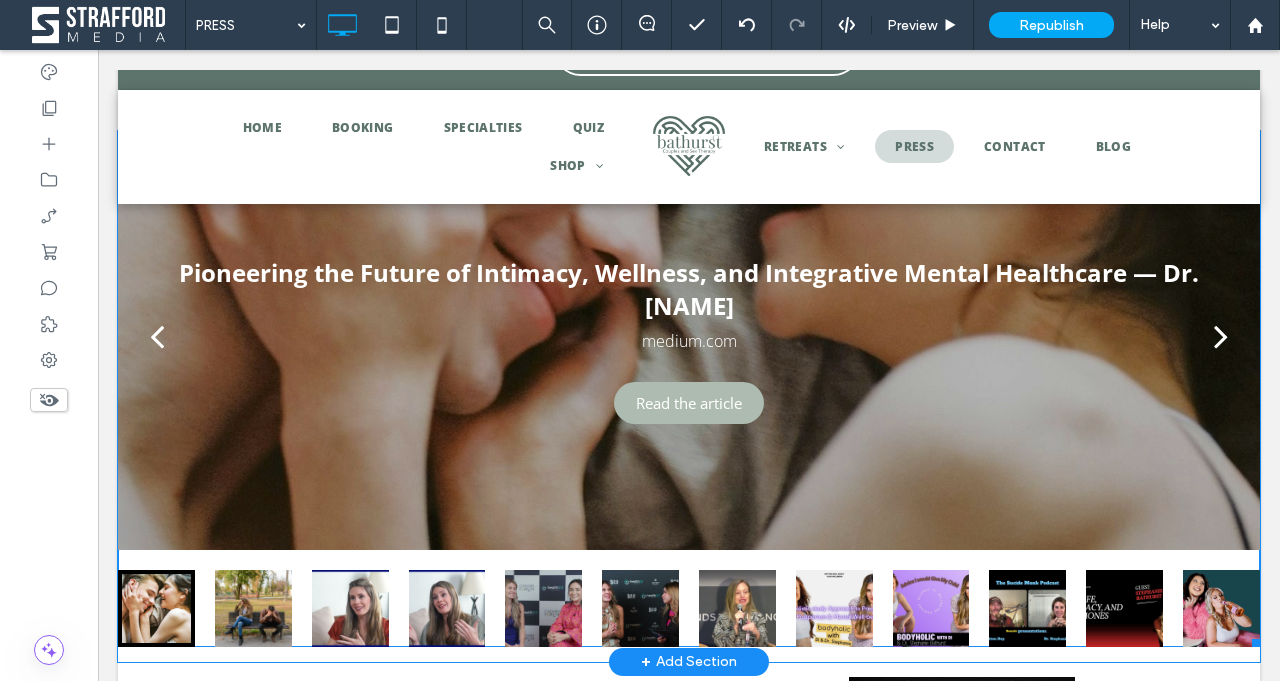 scroll, scrollTop: 3032, scrollLeft: 0, axis: vertical 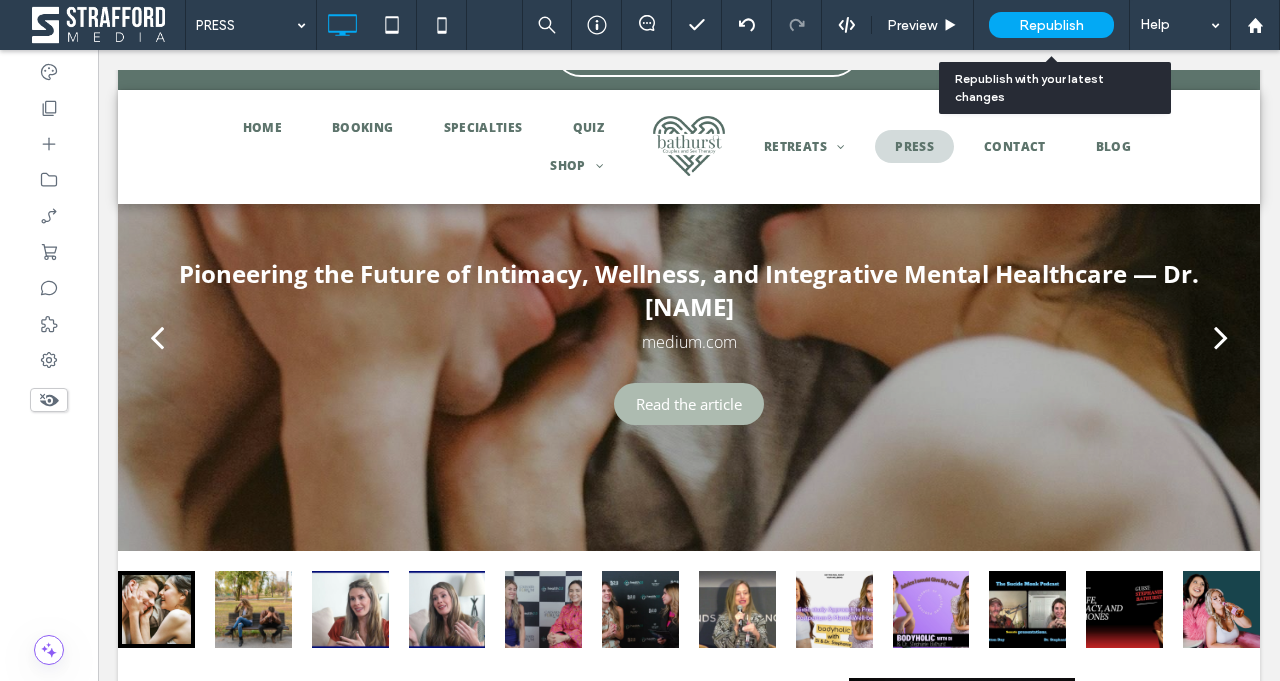click on "Republish" at bounding box center (1051, 25) 